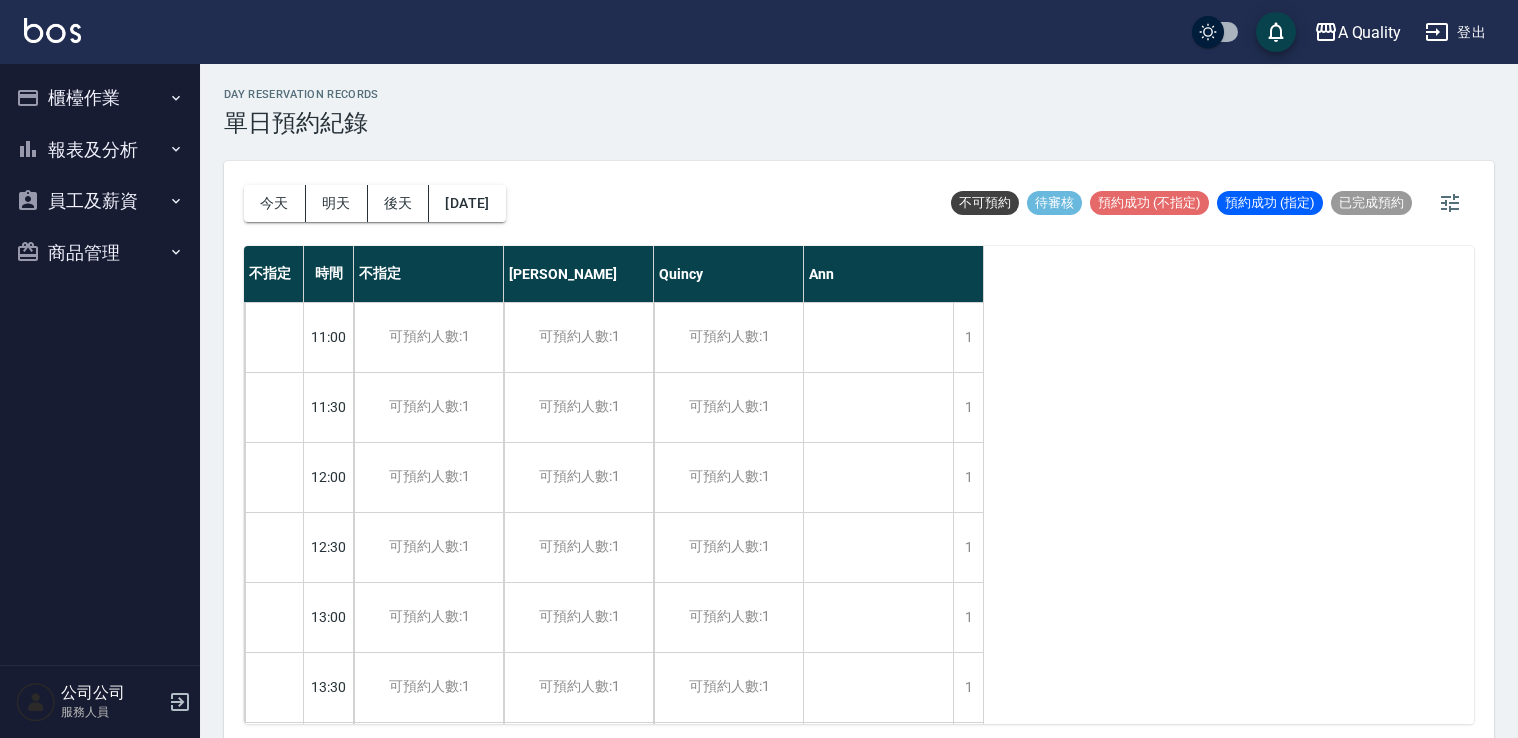 scroll, scrollTop: 5, scrollLeft: 0, axis: vertical 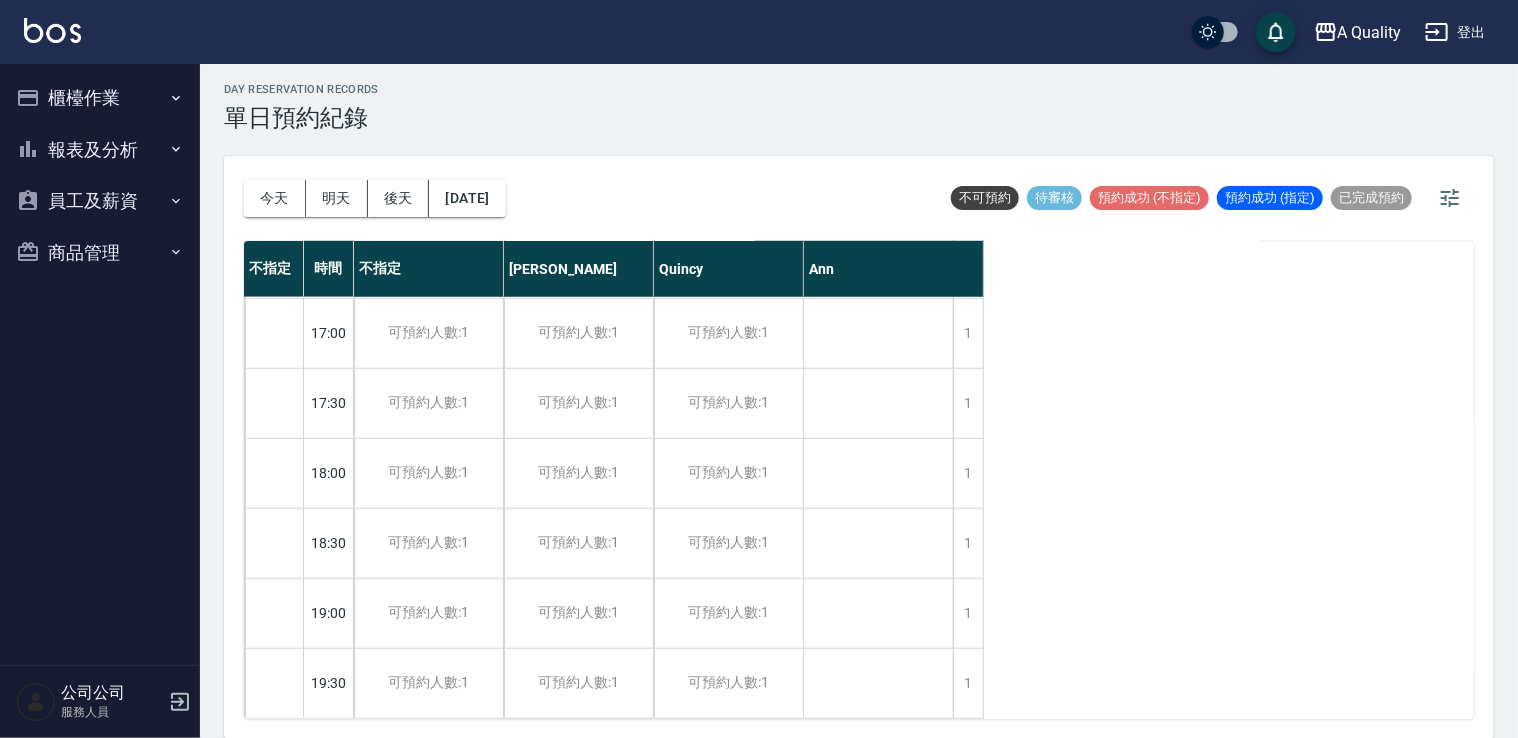 click on "報表及分析" at bounding box center [100, 150] 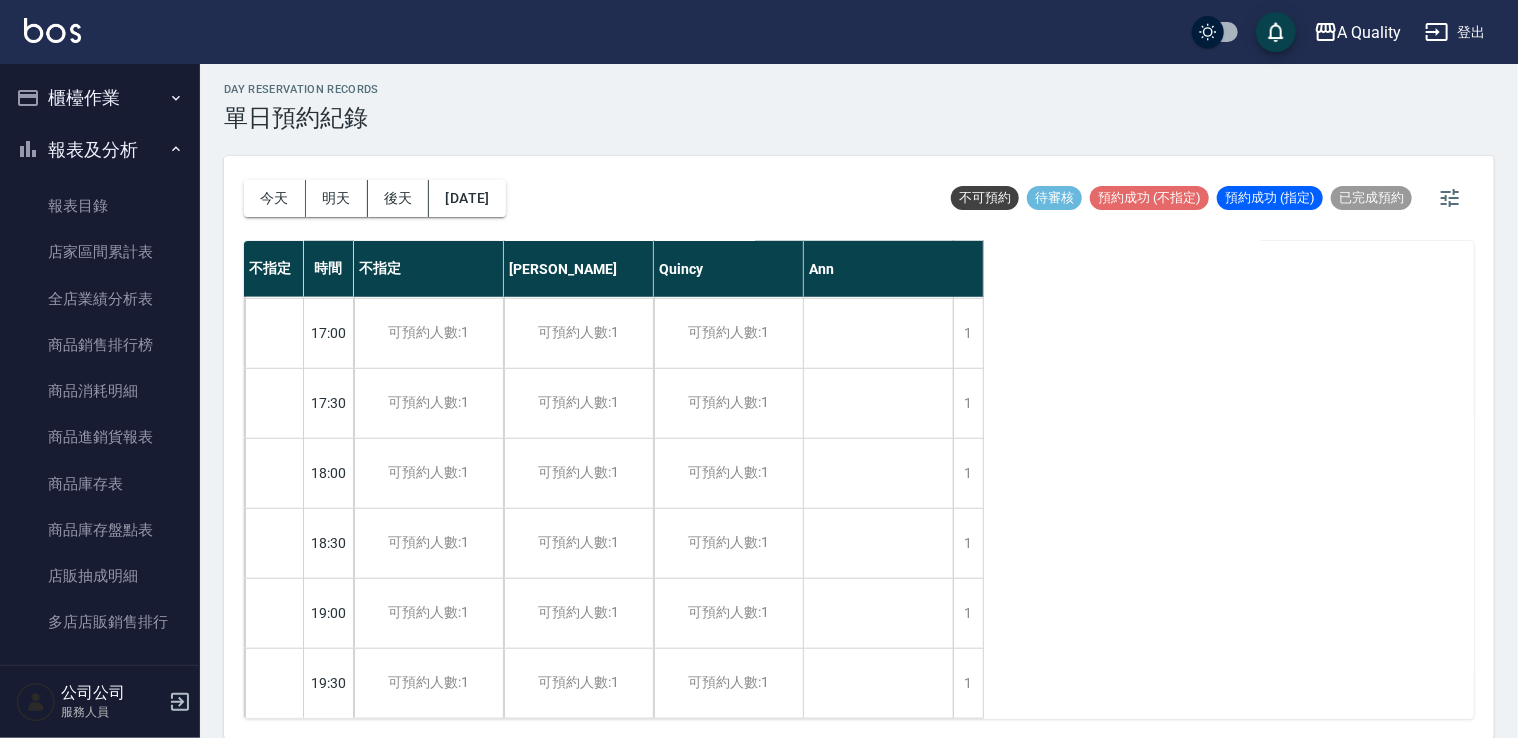 click on "櫃檯作業" at bounding box center [100, 98] 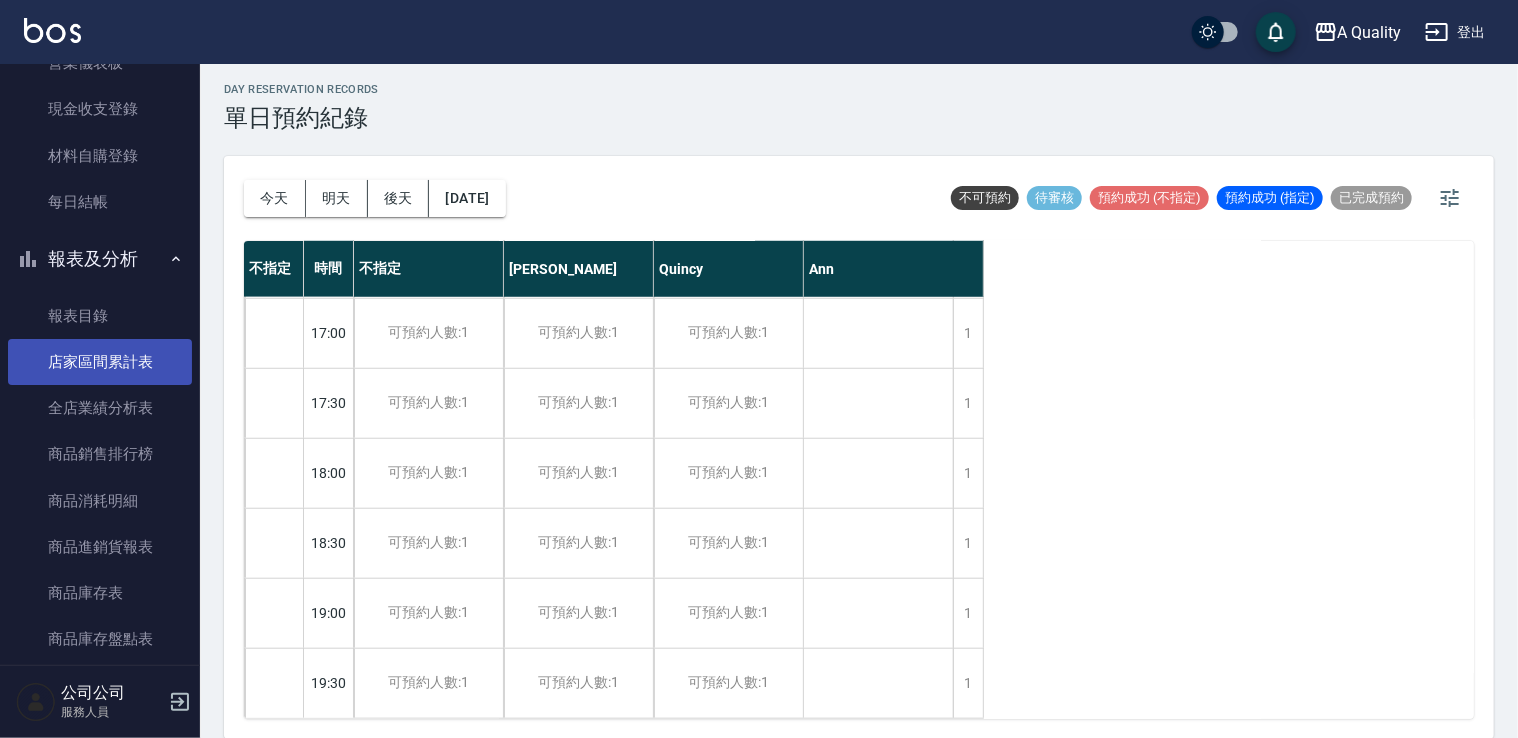 scroll, scrollTop: 400, scrollLeft: 0, axis: vertical 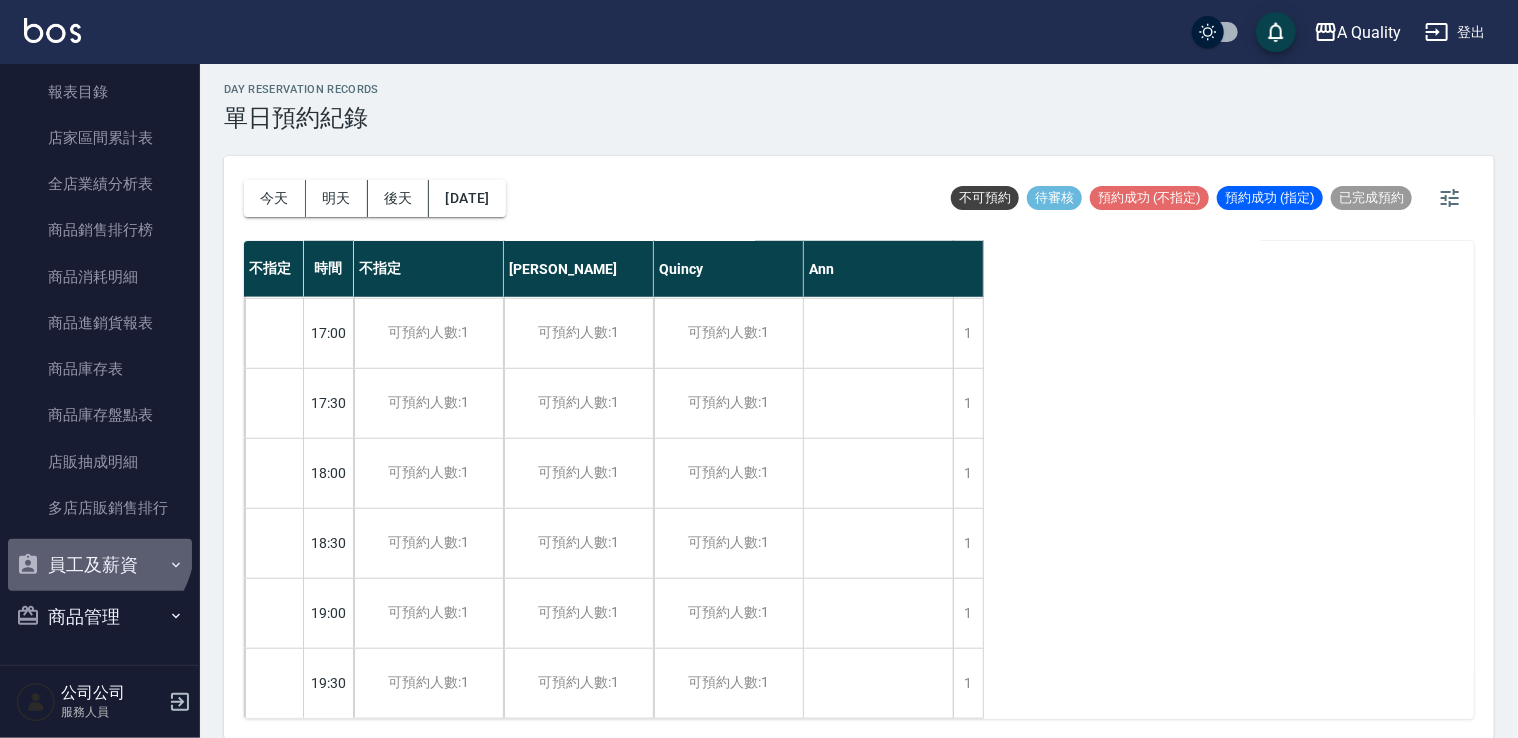 click on "員工及薪資" at bounding box center (100, 565) 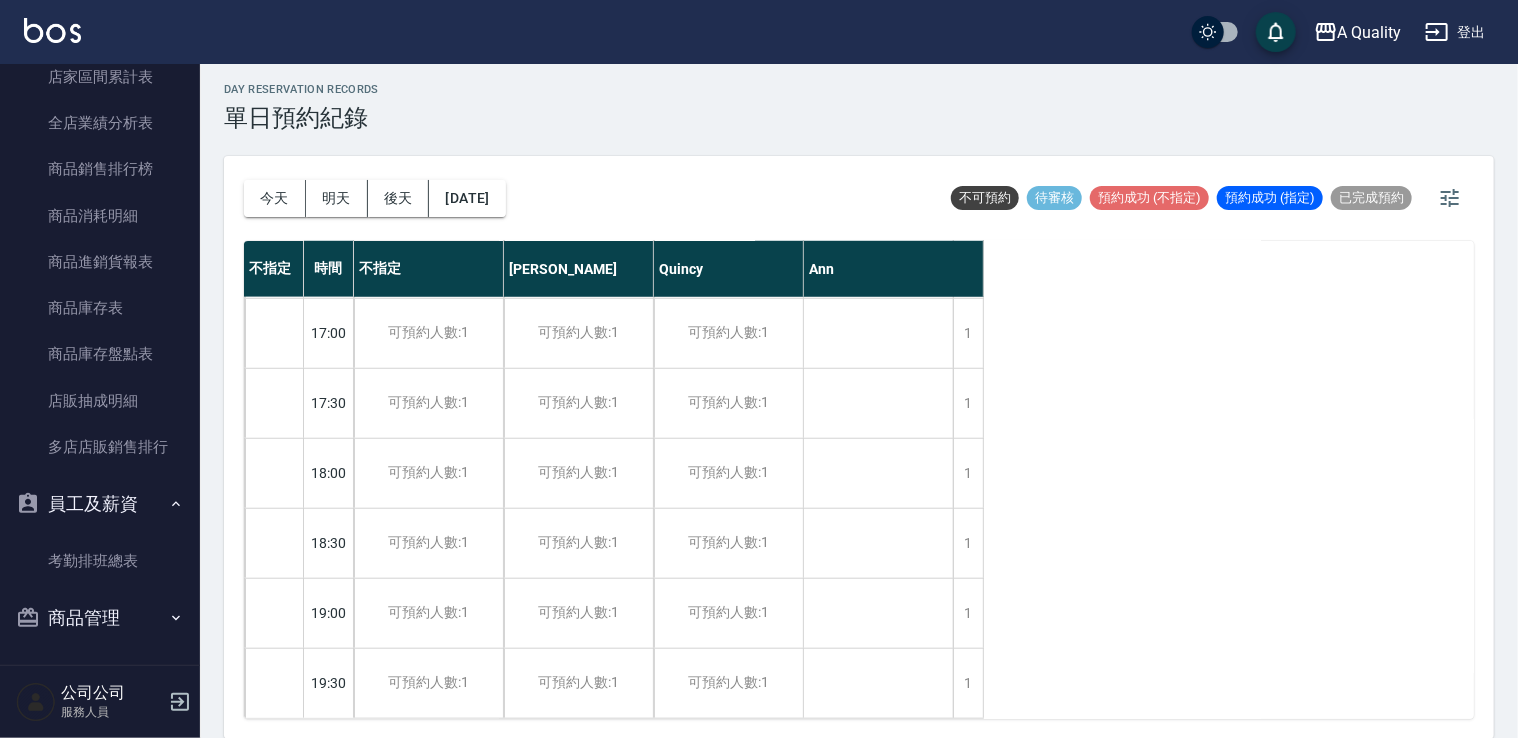 scroll, scrollTop: 470, scrollLeft: 0, axis: vertical 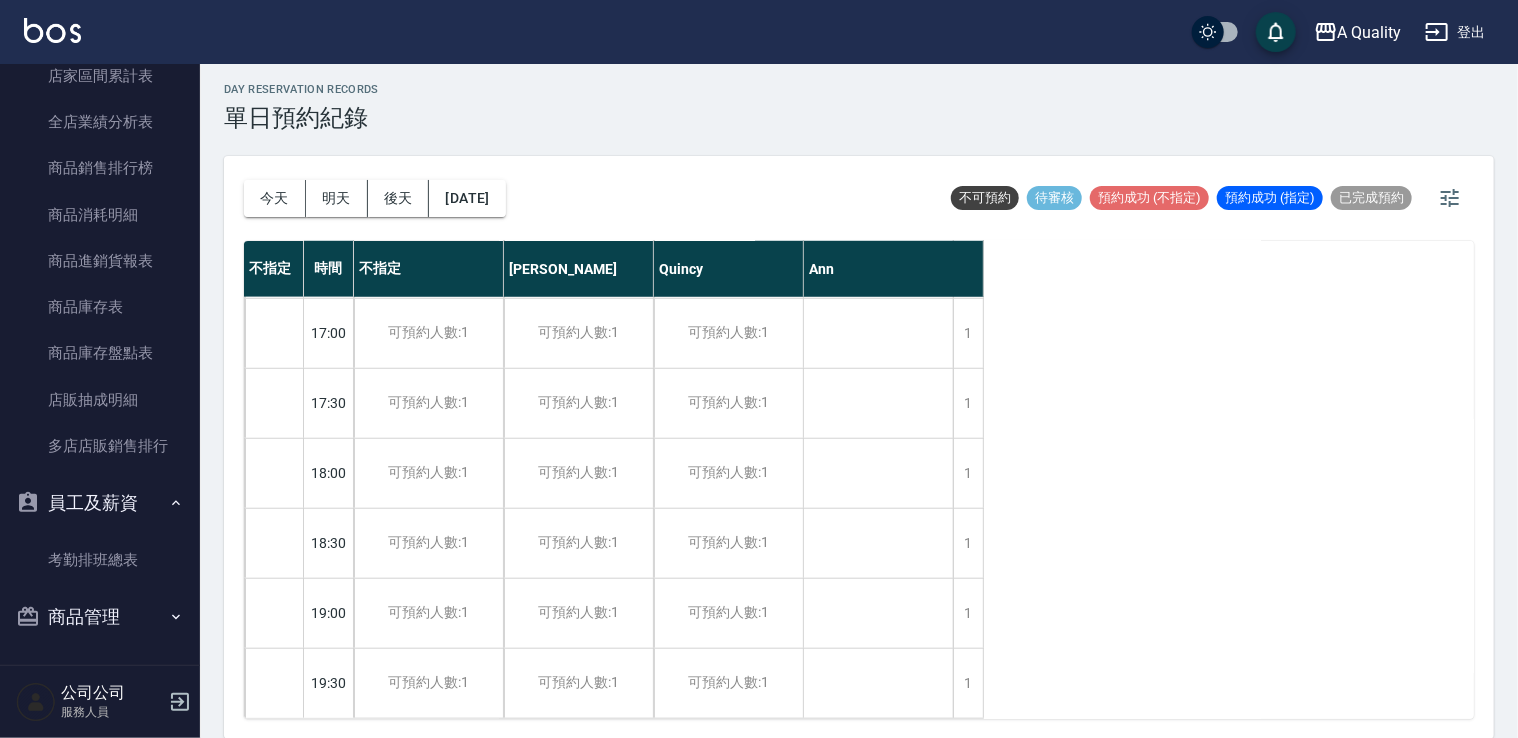 click 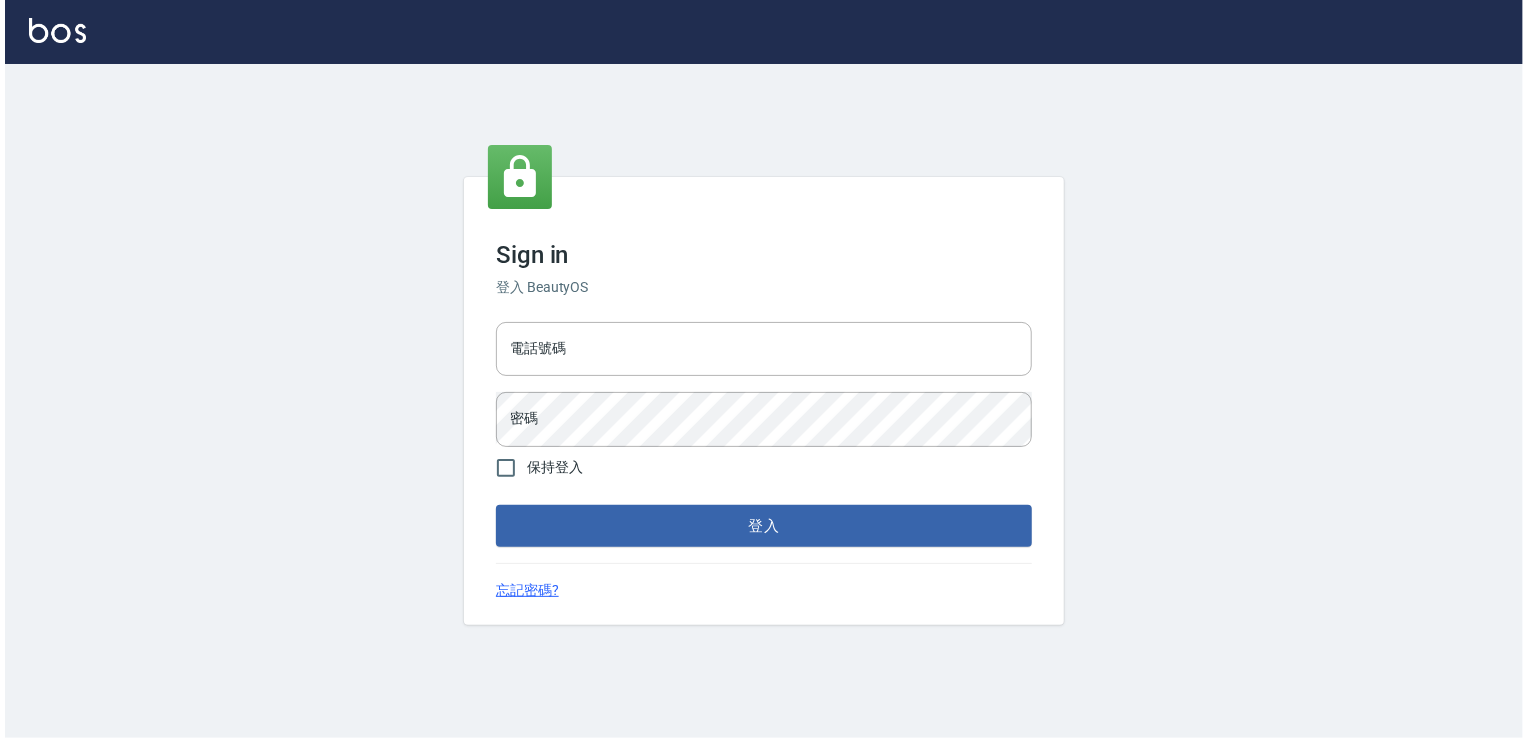 scroll, scrollTop: 0, scrollLeft: 0, axis: both 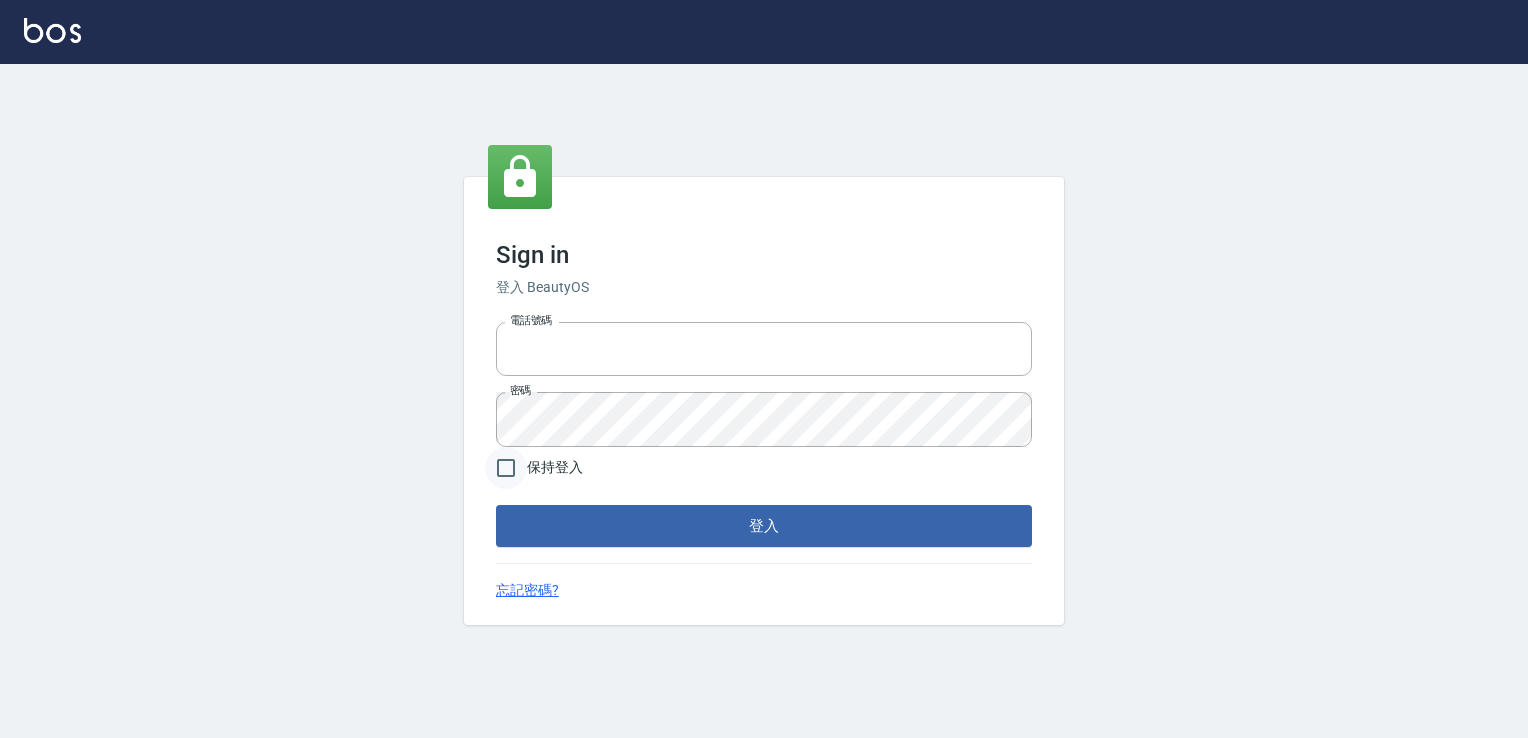 type on "0228915771" 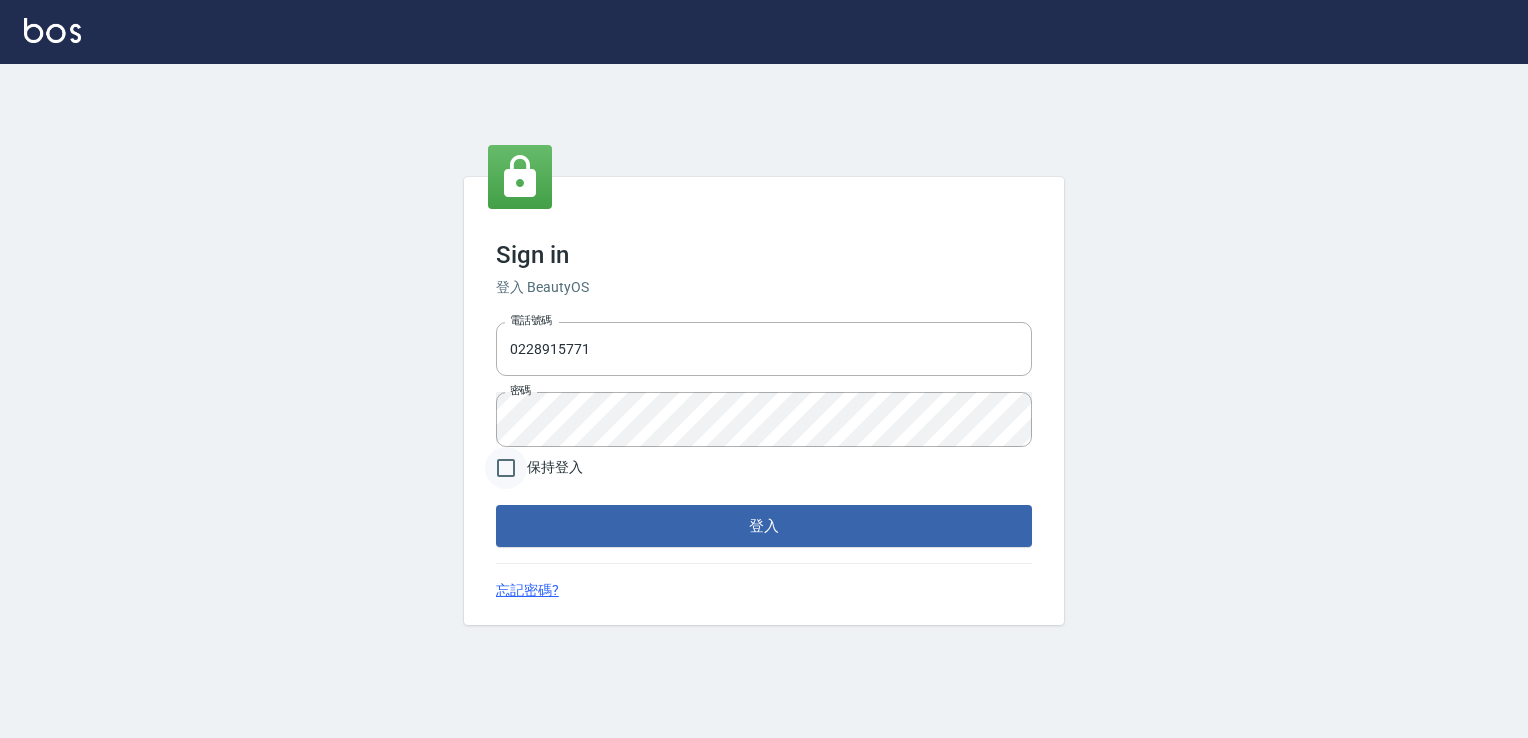 drag, startPoint x: 512, startPoint y: 470, endPoint x: 525, endPoint y: 466, distance: 13.601471 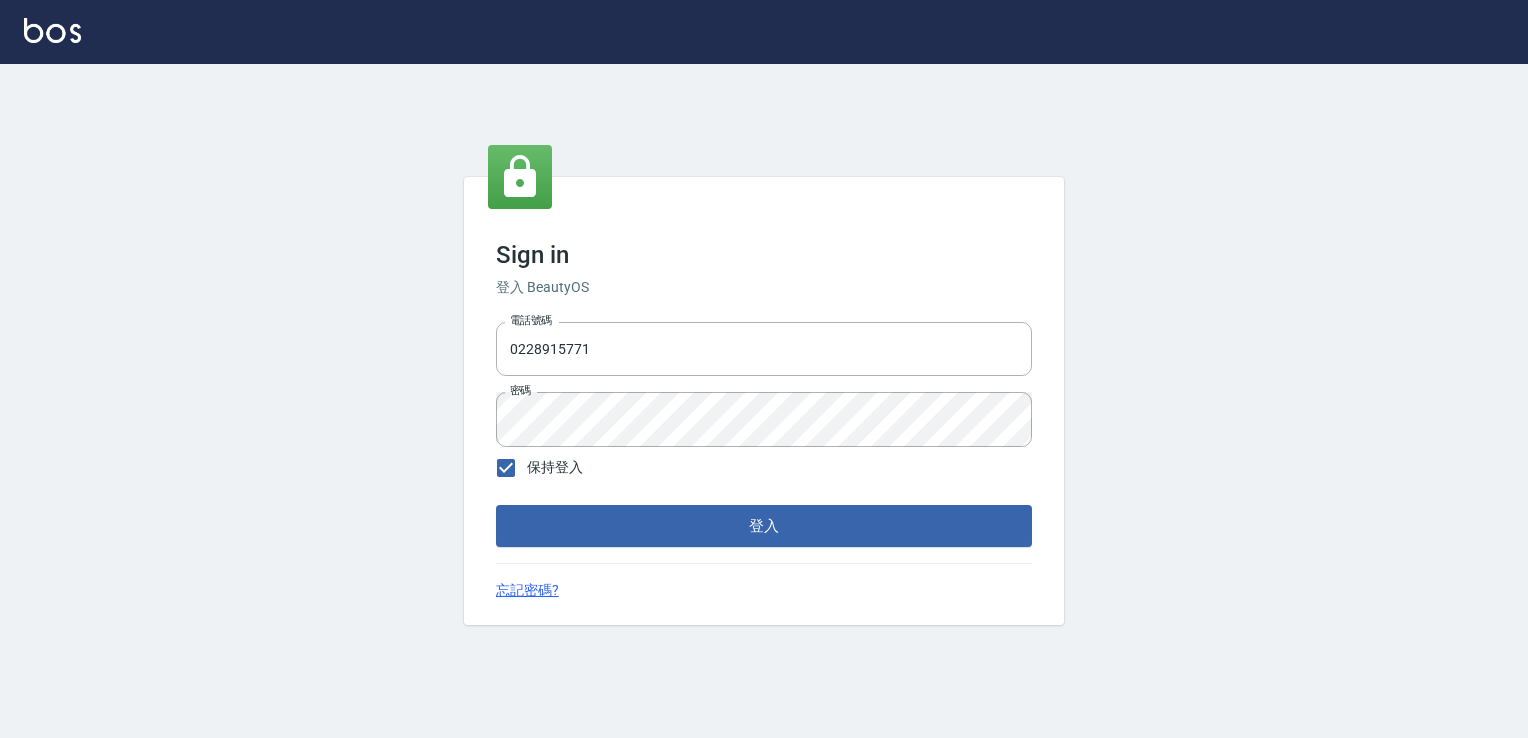 click on "登入" at bounding box center [764, 526] 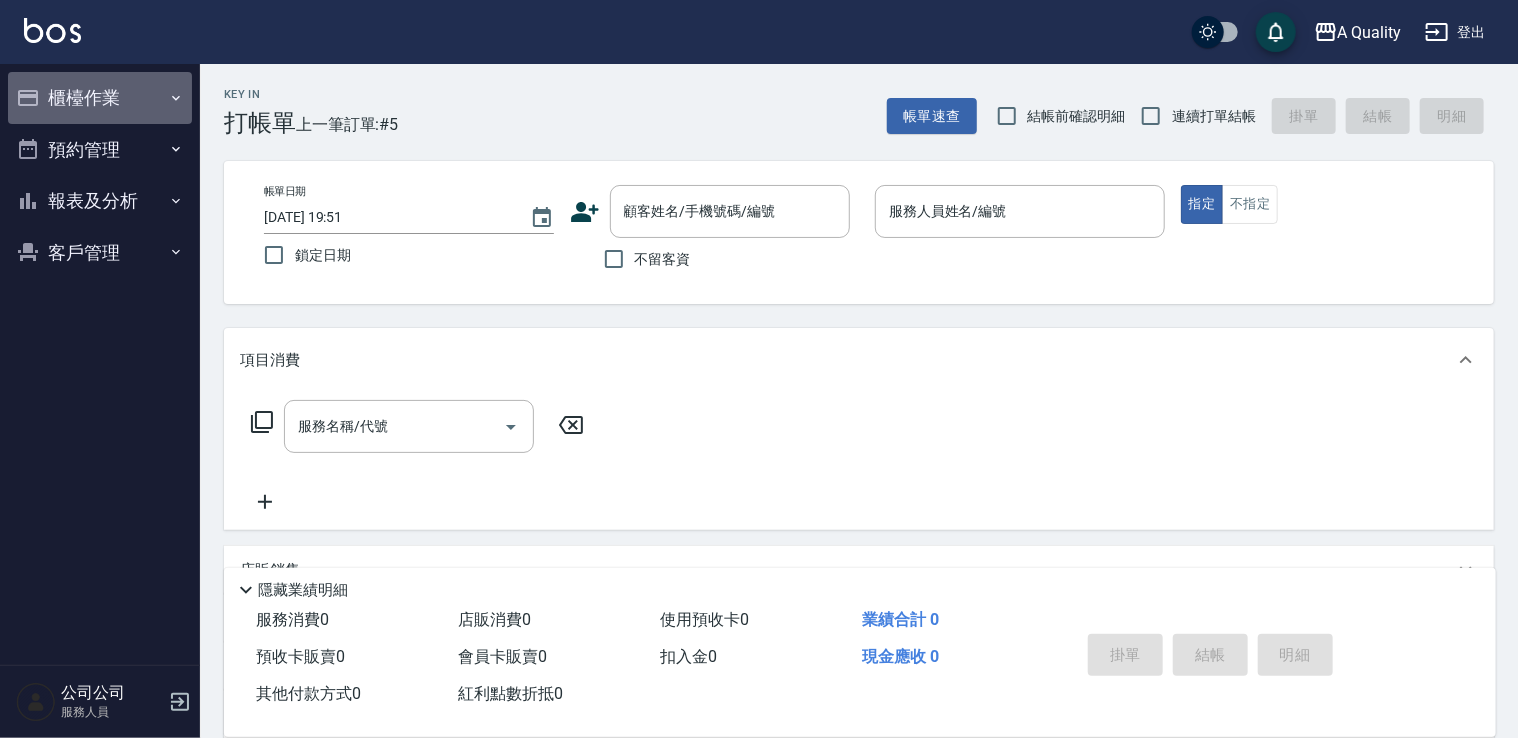 click on "櫃檯作業" at bounding box center (100, 98) 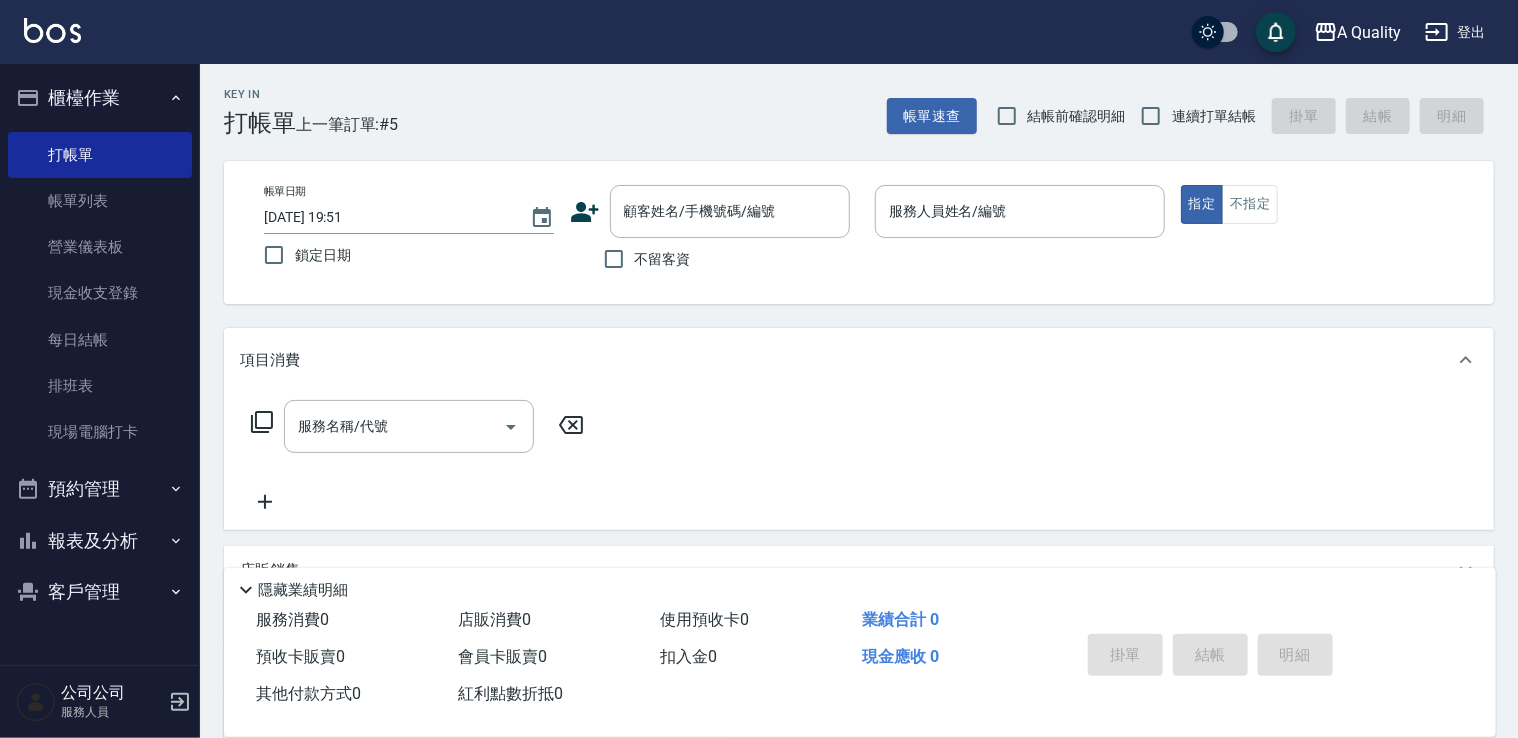 click on "預約管理" at bounding box center [100, 489] 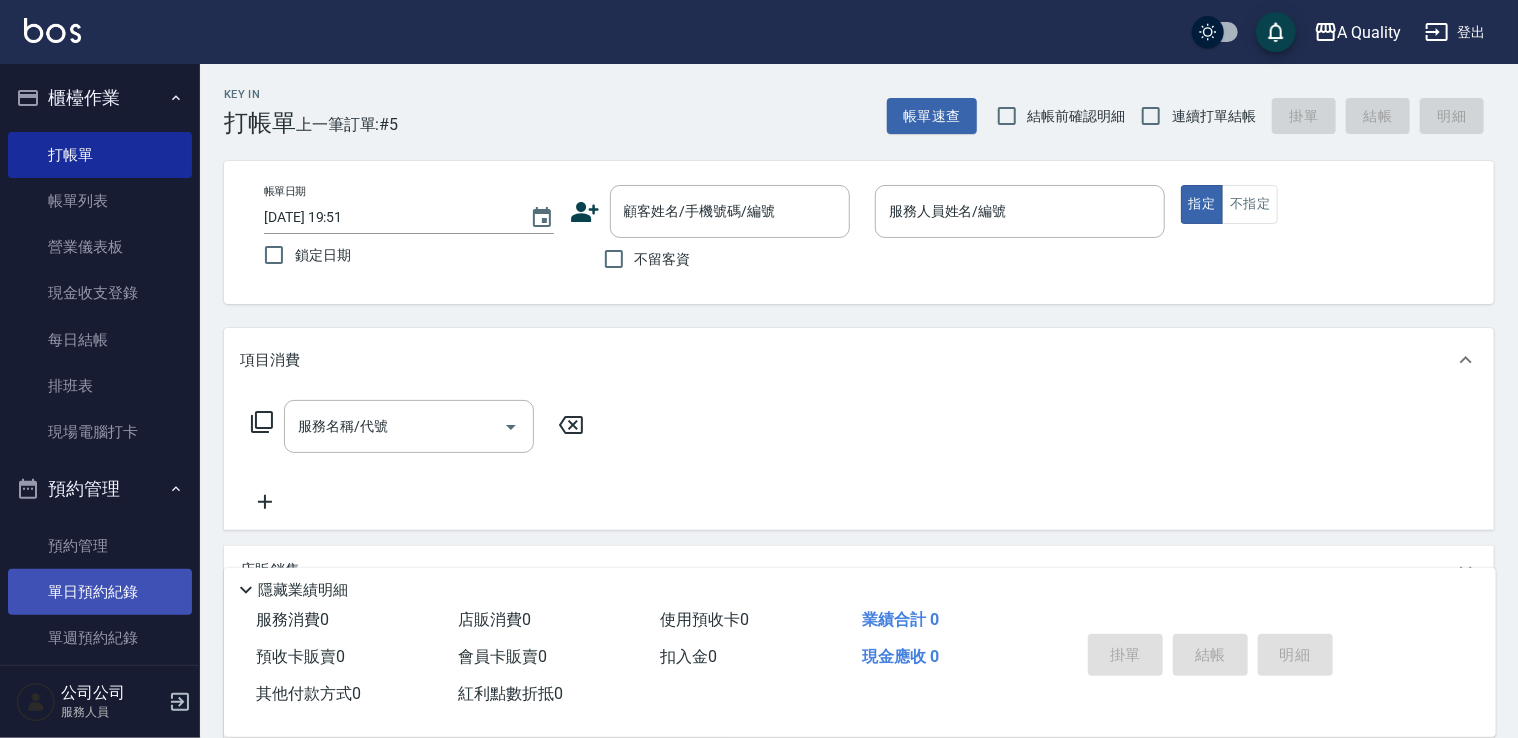 drag, startPoint x: 104, startPoint y: 583, endPoint x: 140, endPoint y: 571, distance: 37.94733 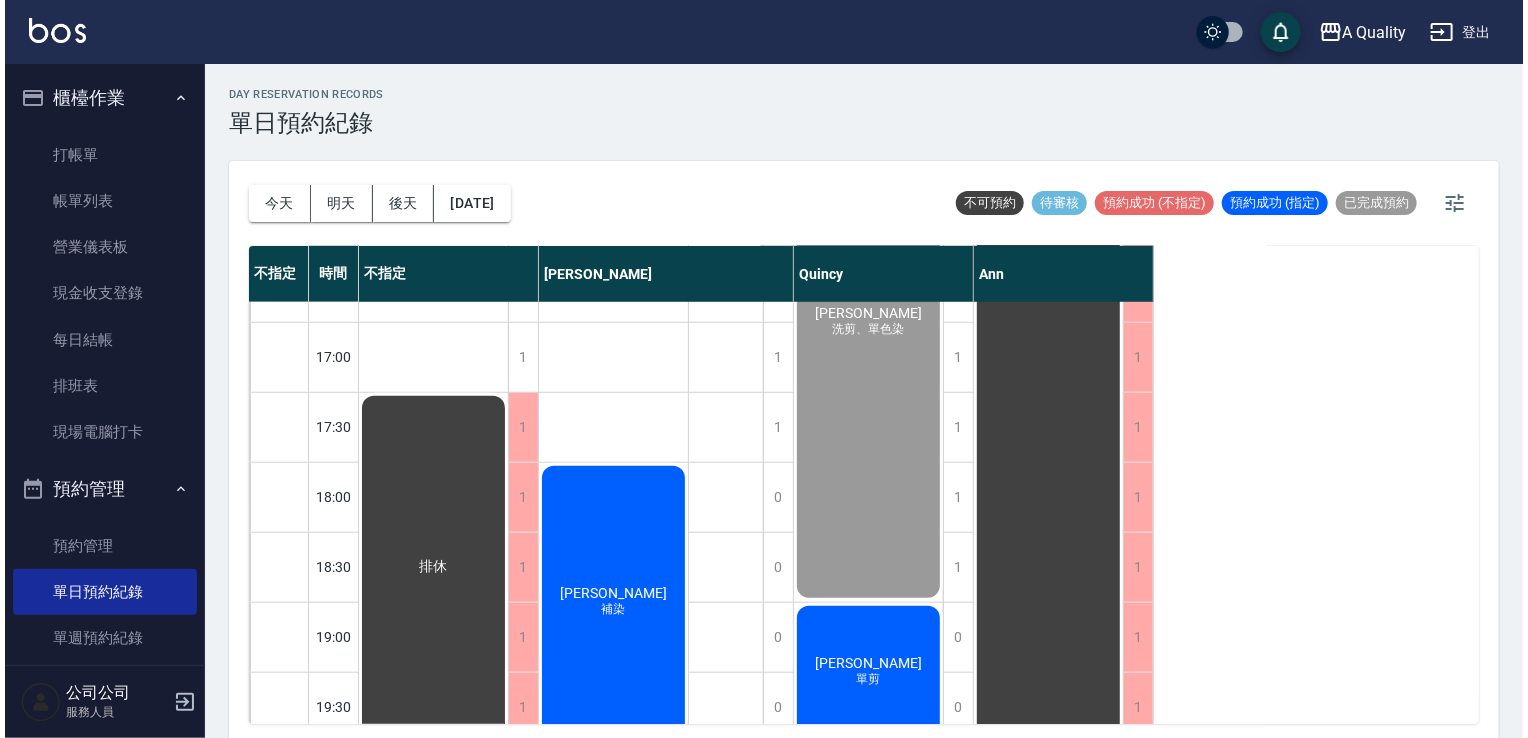 scroll, scrollTop: 853, scrollLeft: 0, axis: vertical 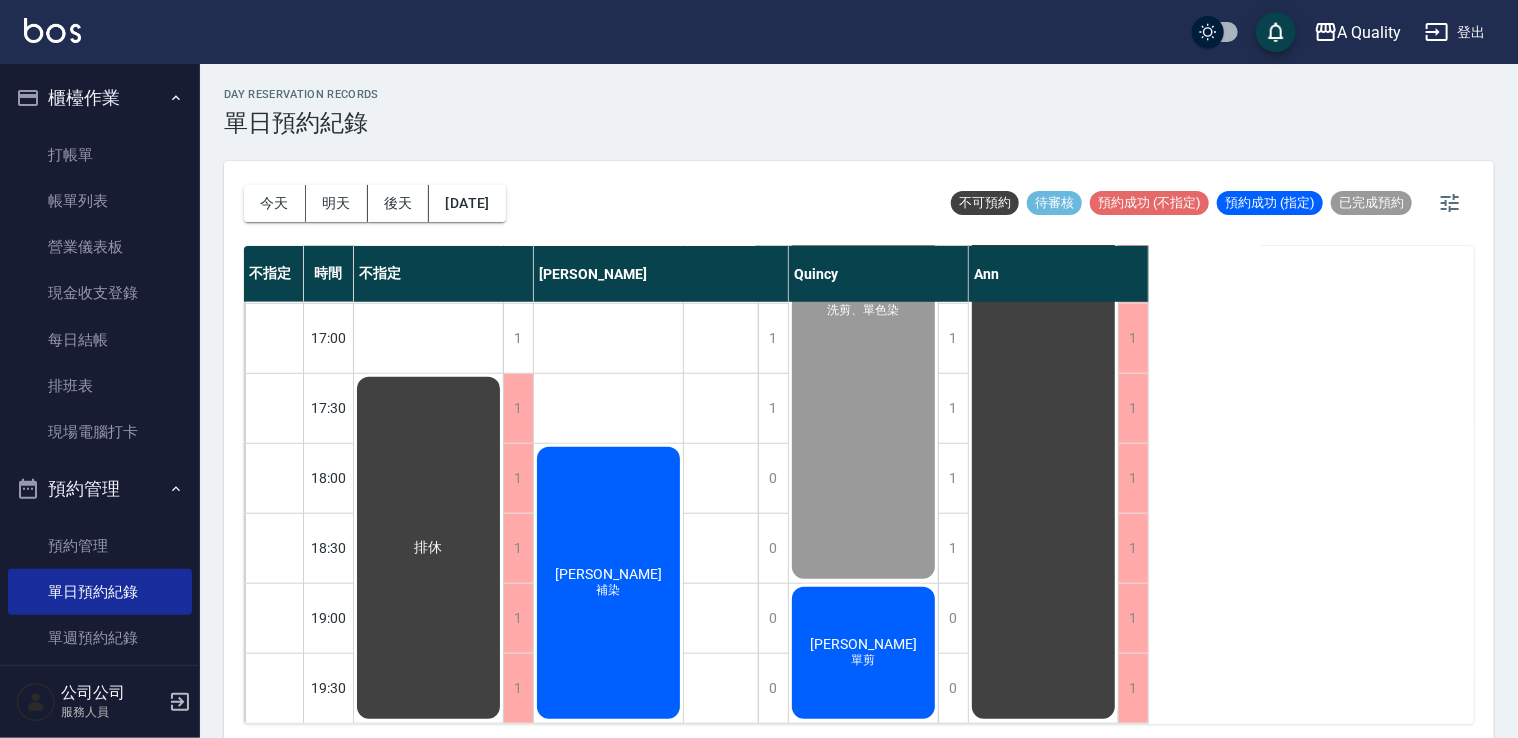 click on "洪愛麗 補染" at bounding box center [428, -362] 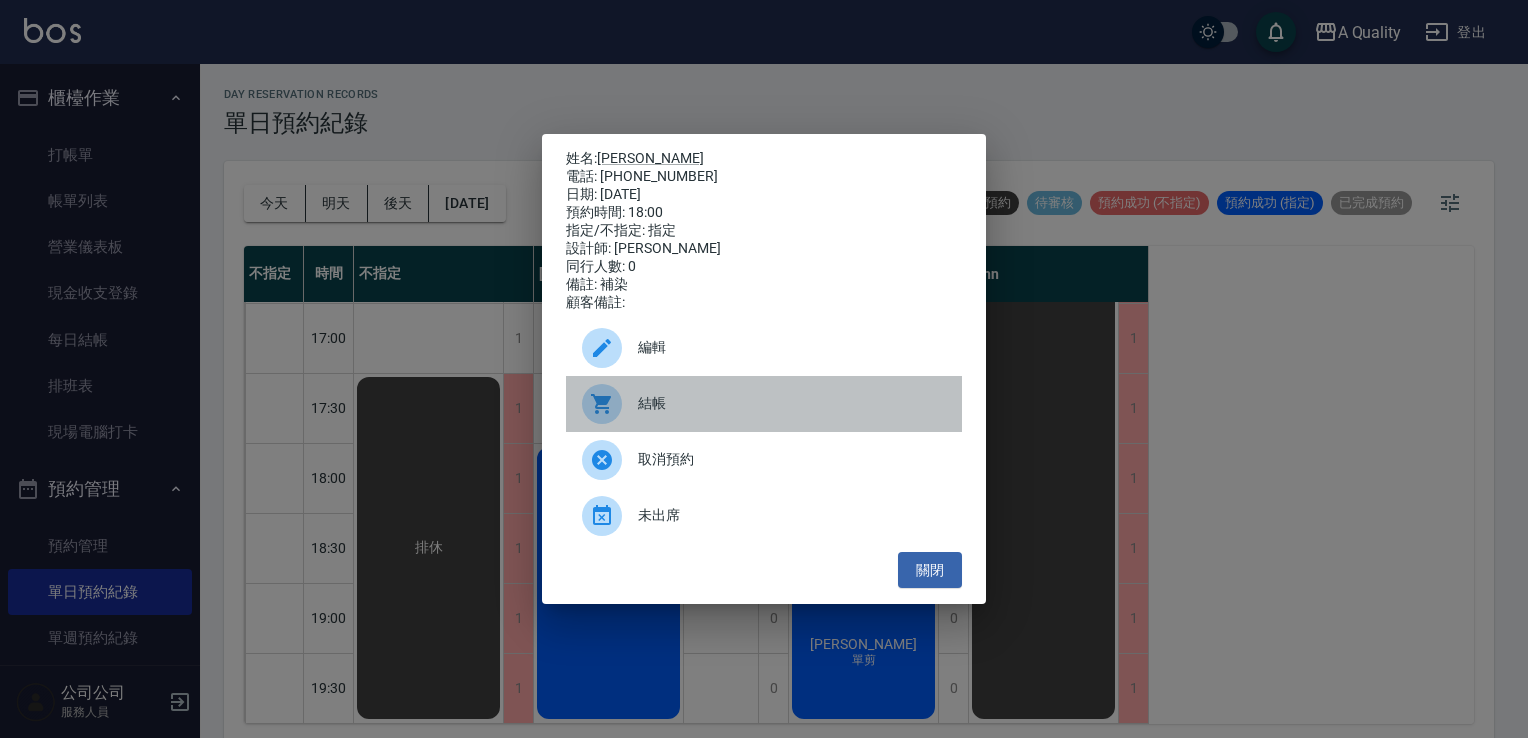 click on "結帳" at bounding box center [792, 403] 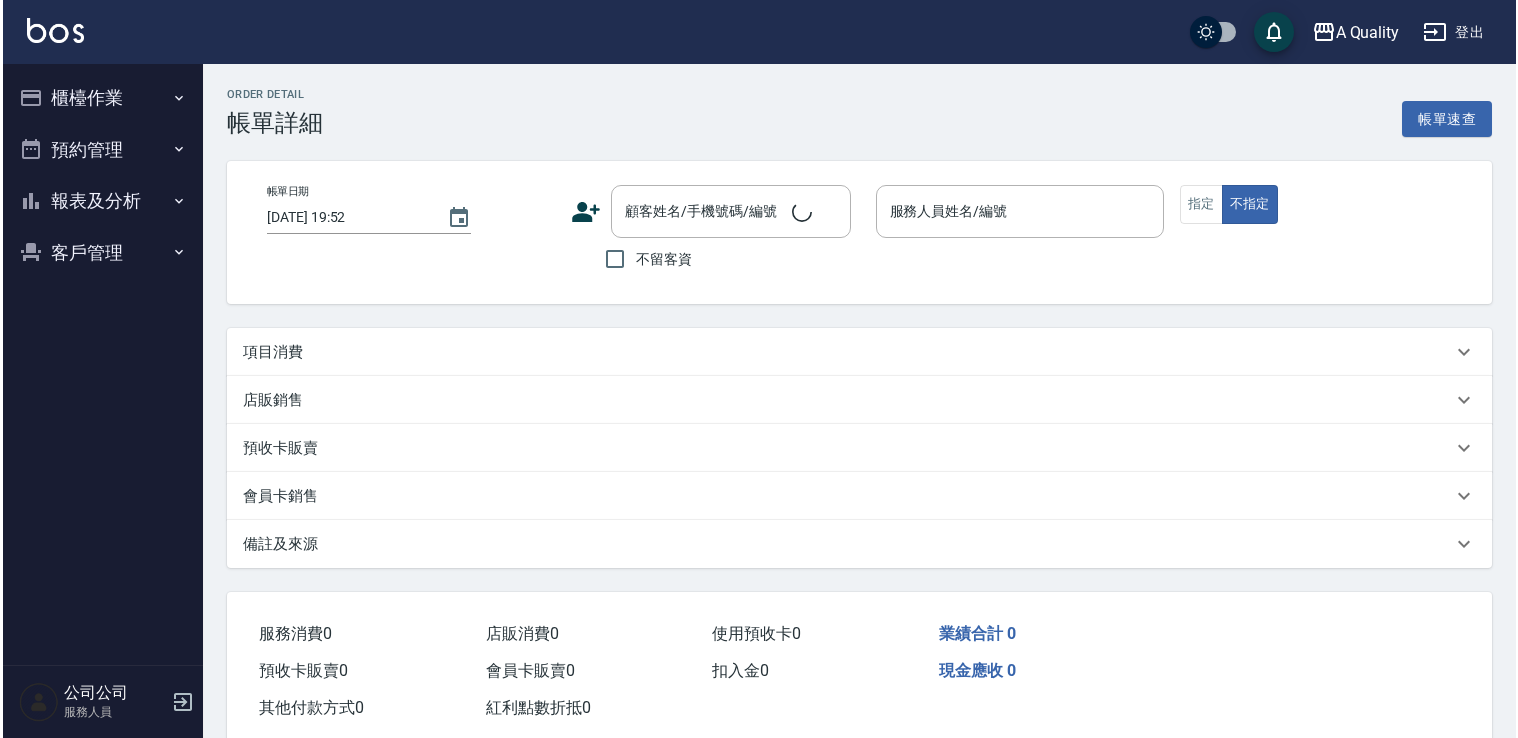 scroll, scrollTop: 0, scrollLeft: 0, axis: both 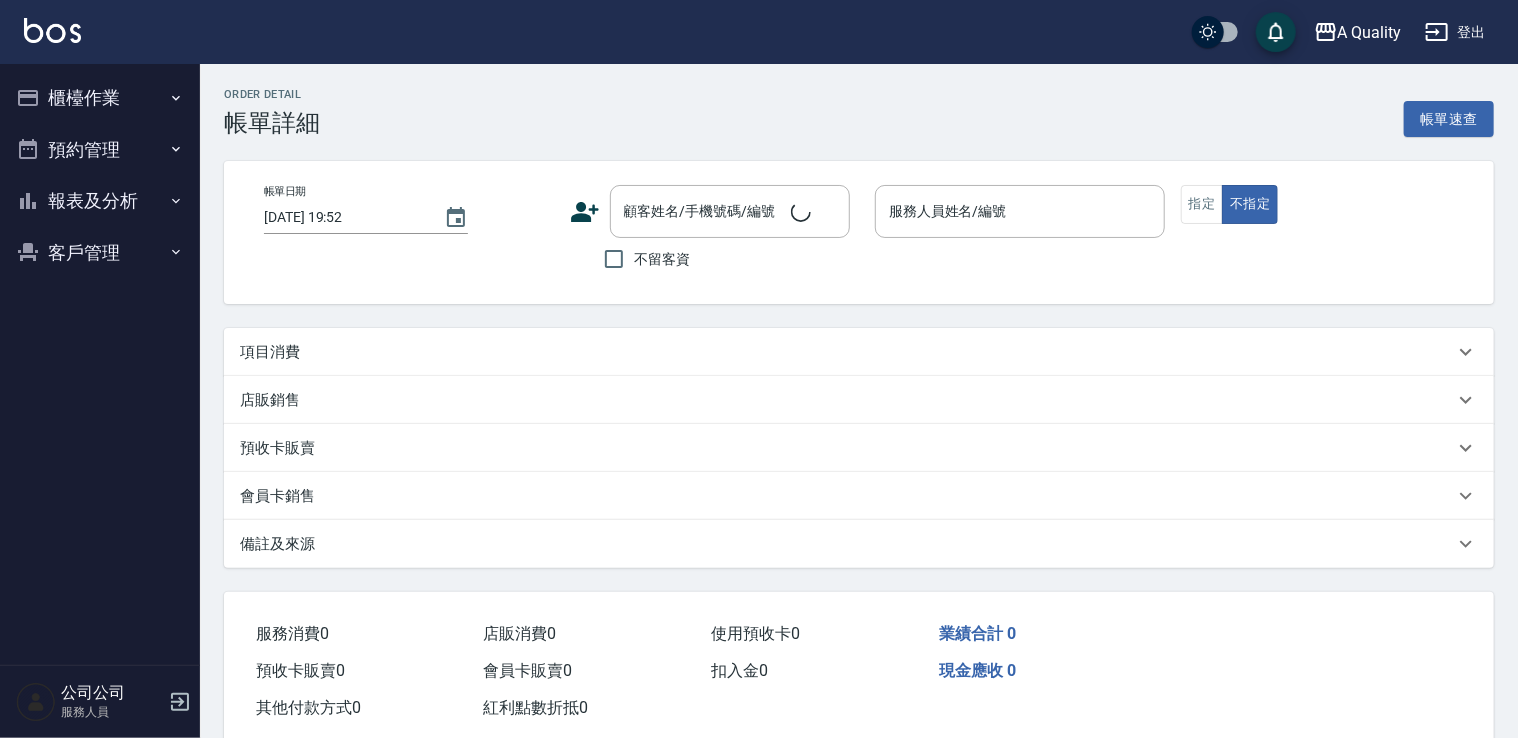 type on "2025/07/14 18:00" 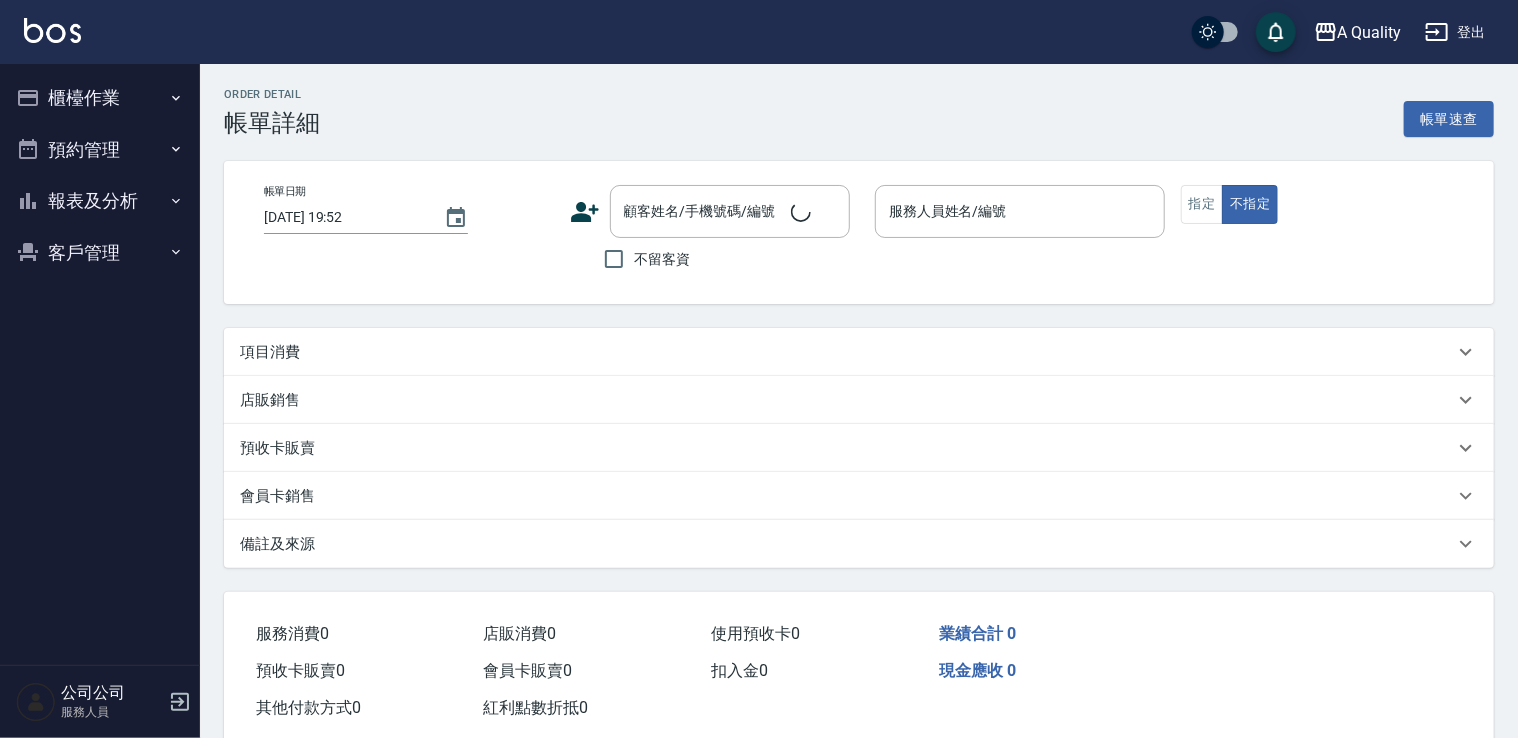 type on "Taylor(無代號)" 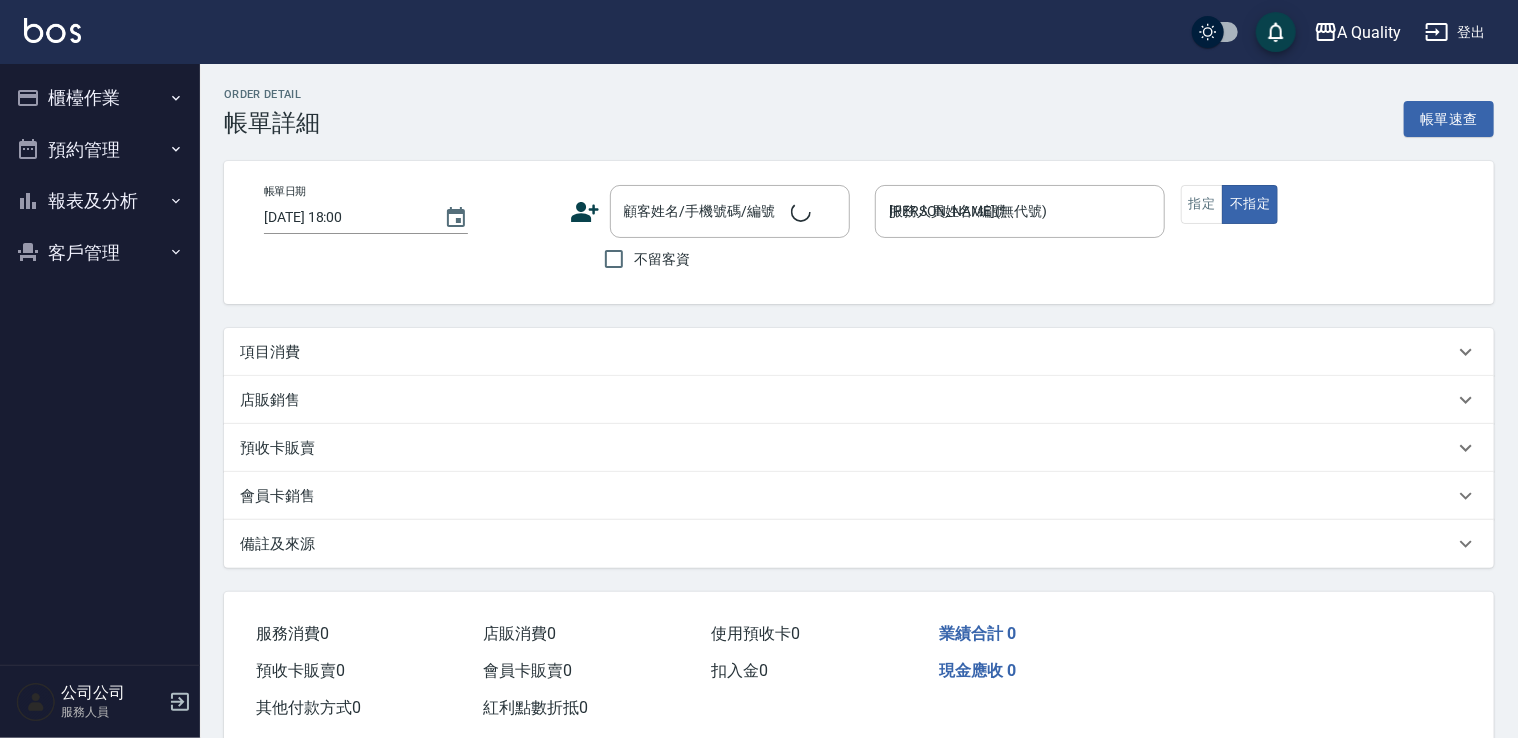 click on "項目消費" at bounding box center [270, 352] 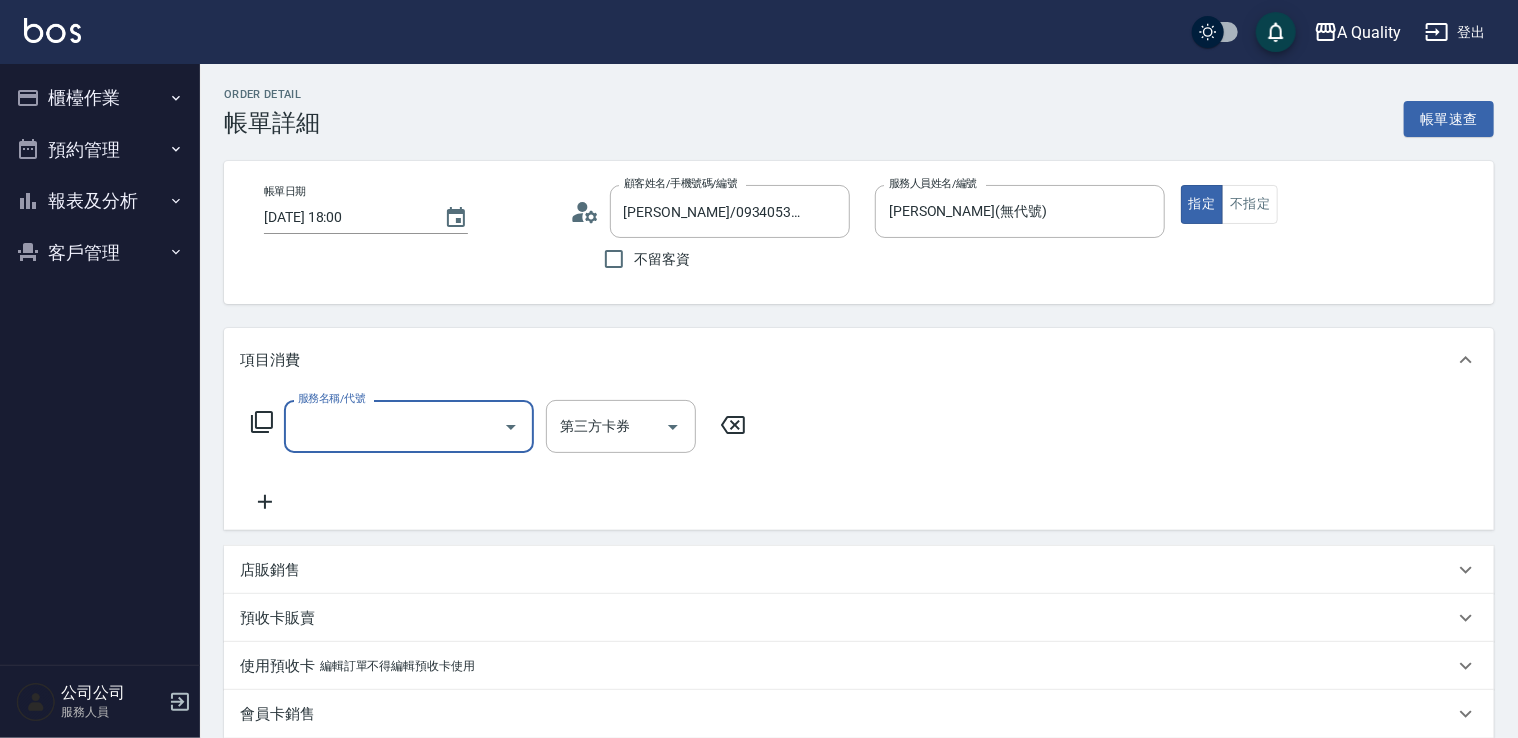 scroll, scrollTop: 0, scrollLeft: 0, axis: both 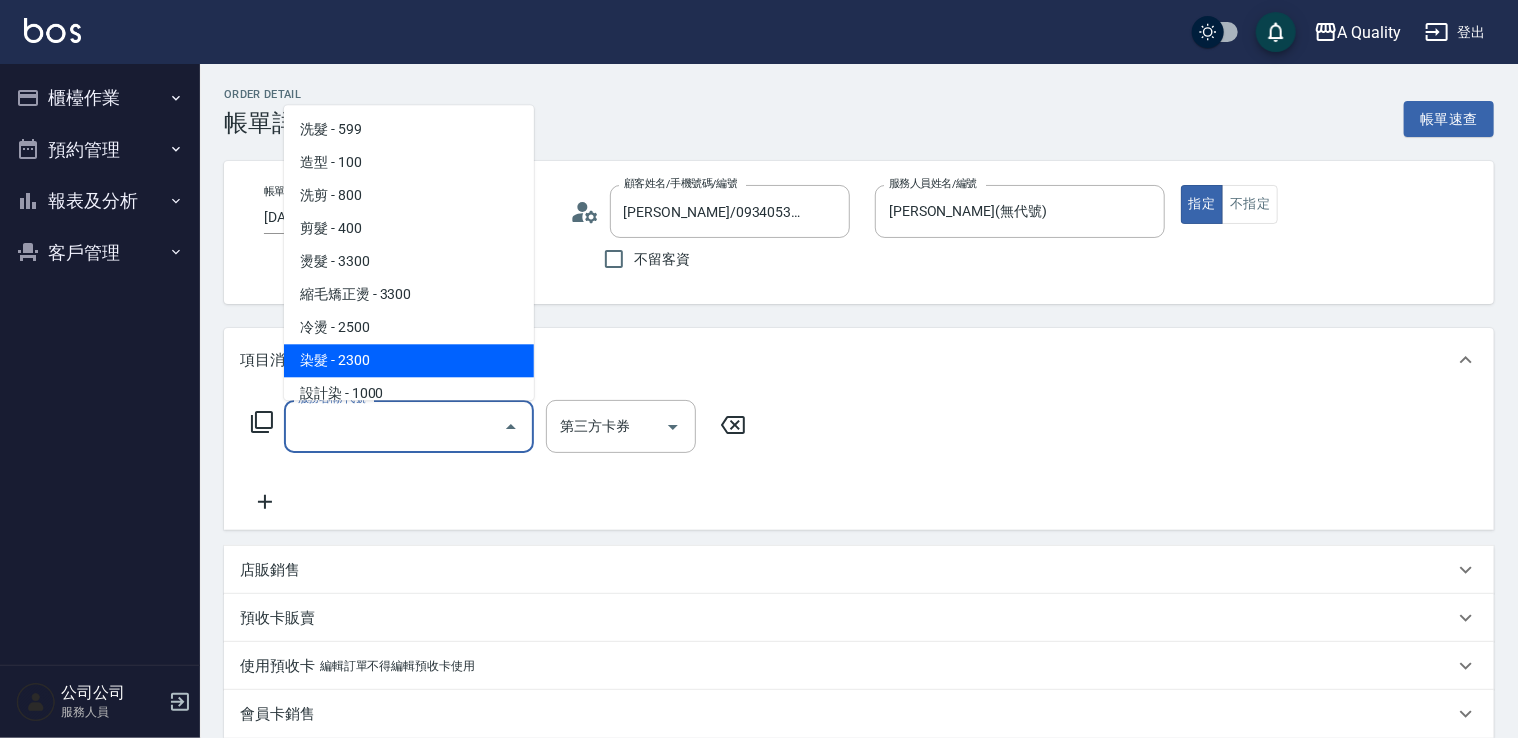 click on "染髮 - 2300" at bounding box center [409, 360] 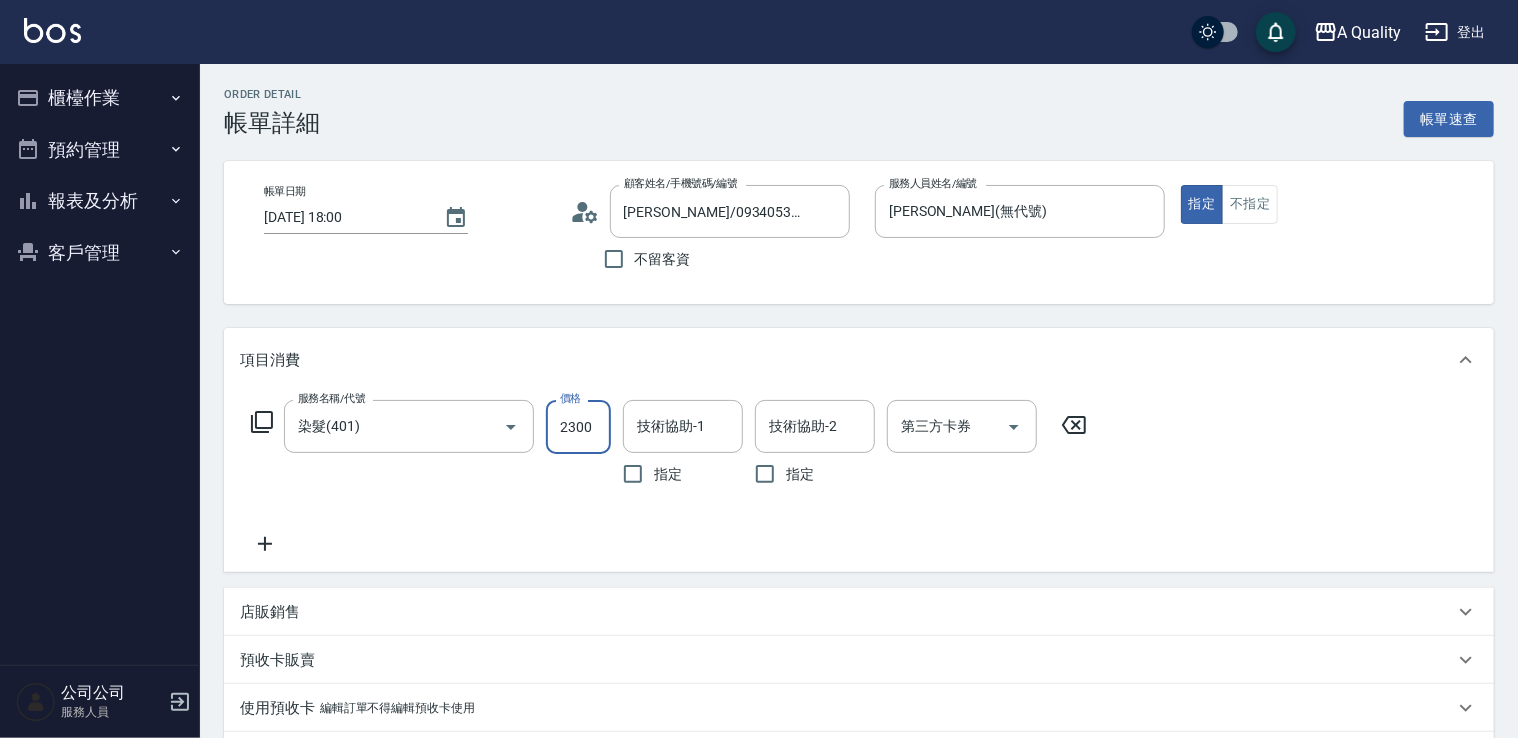 click on "2300" at bounding box center [578, 427] 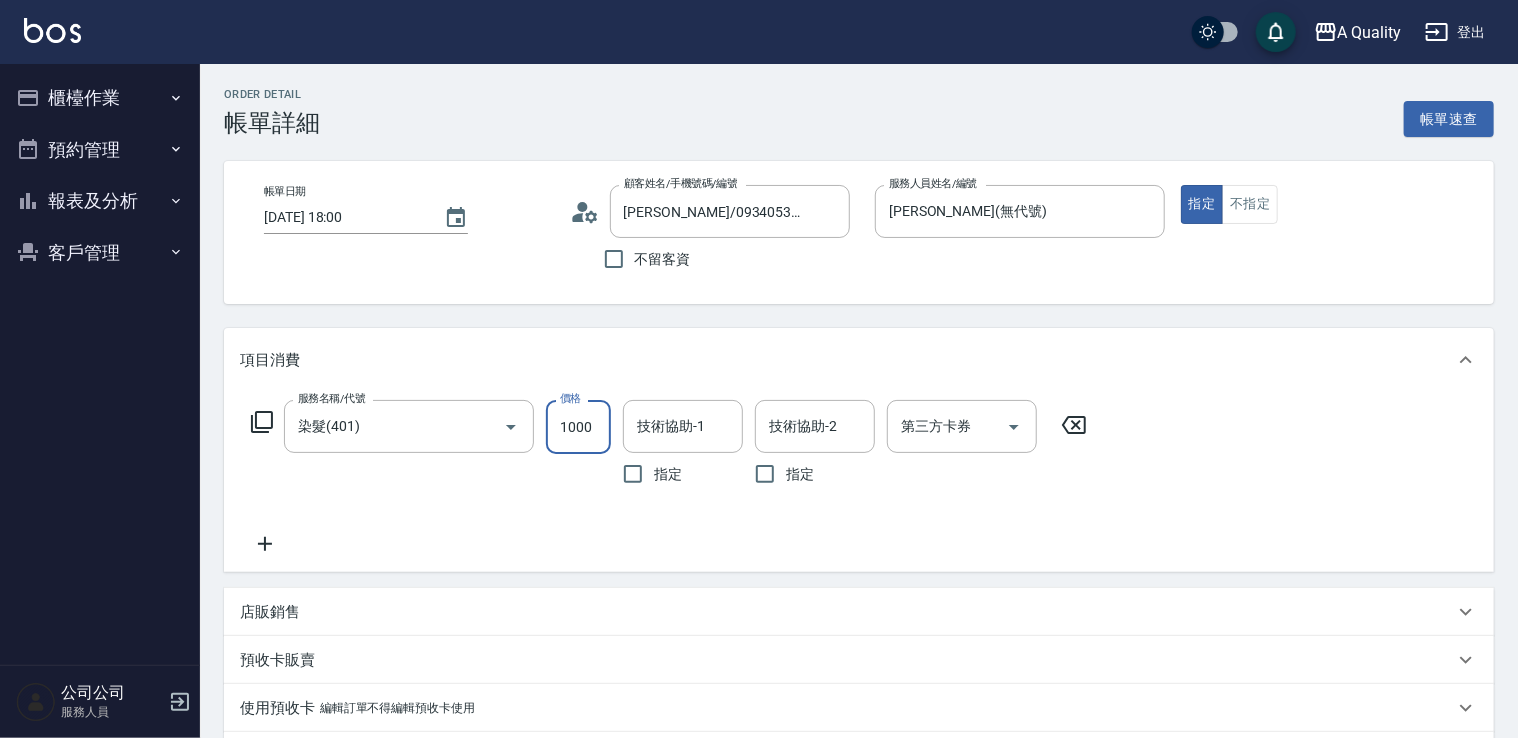 type on "1000" 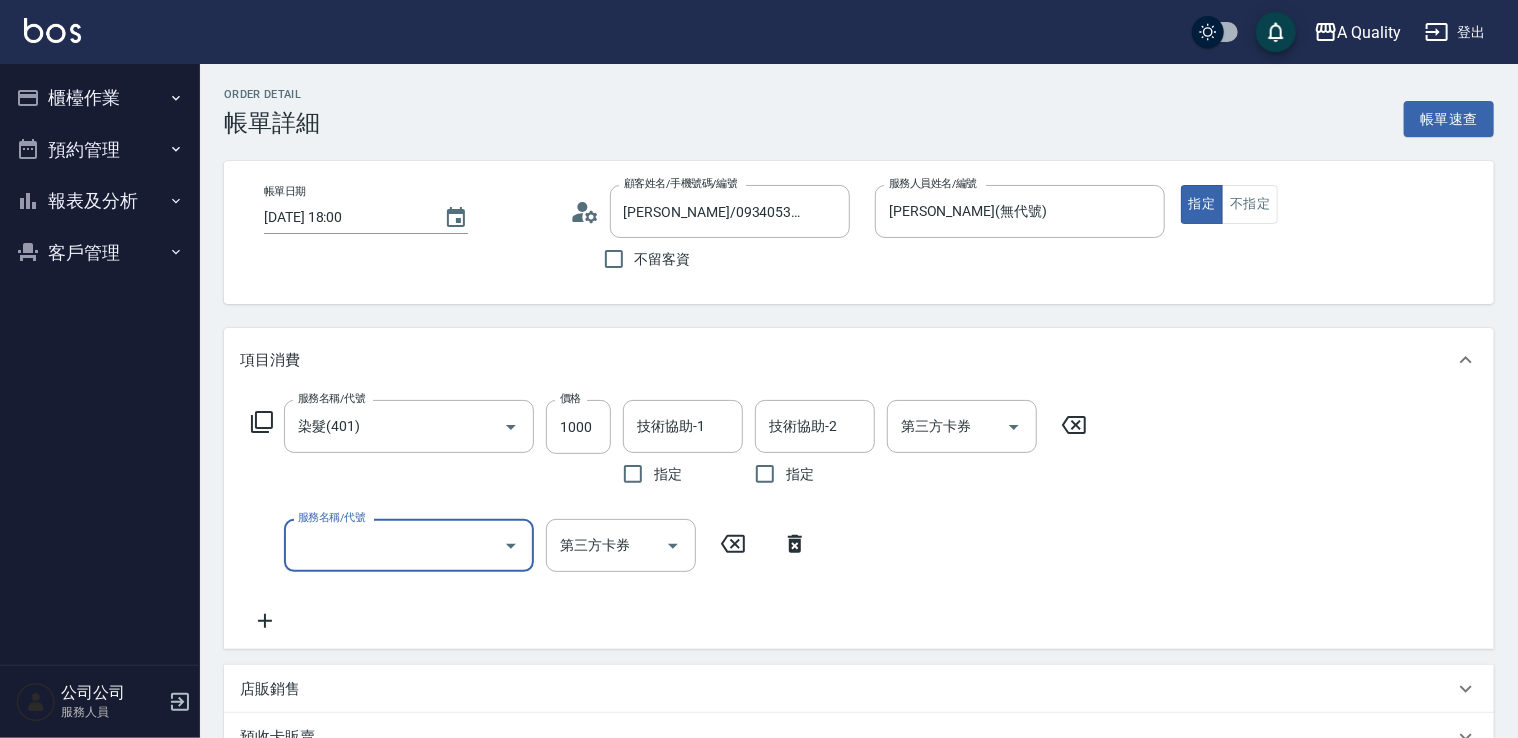 click 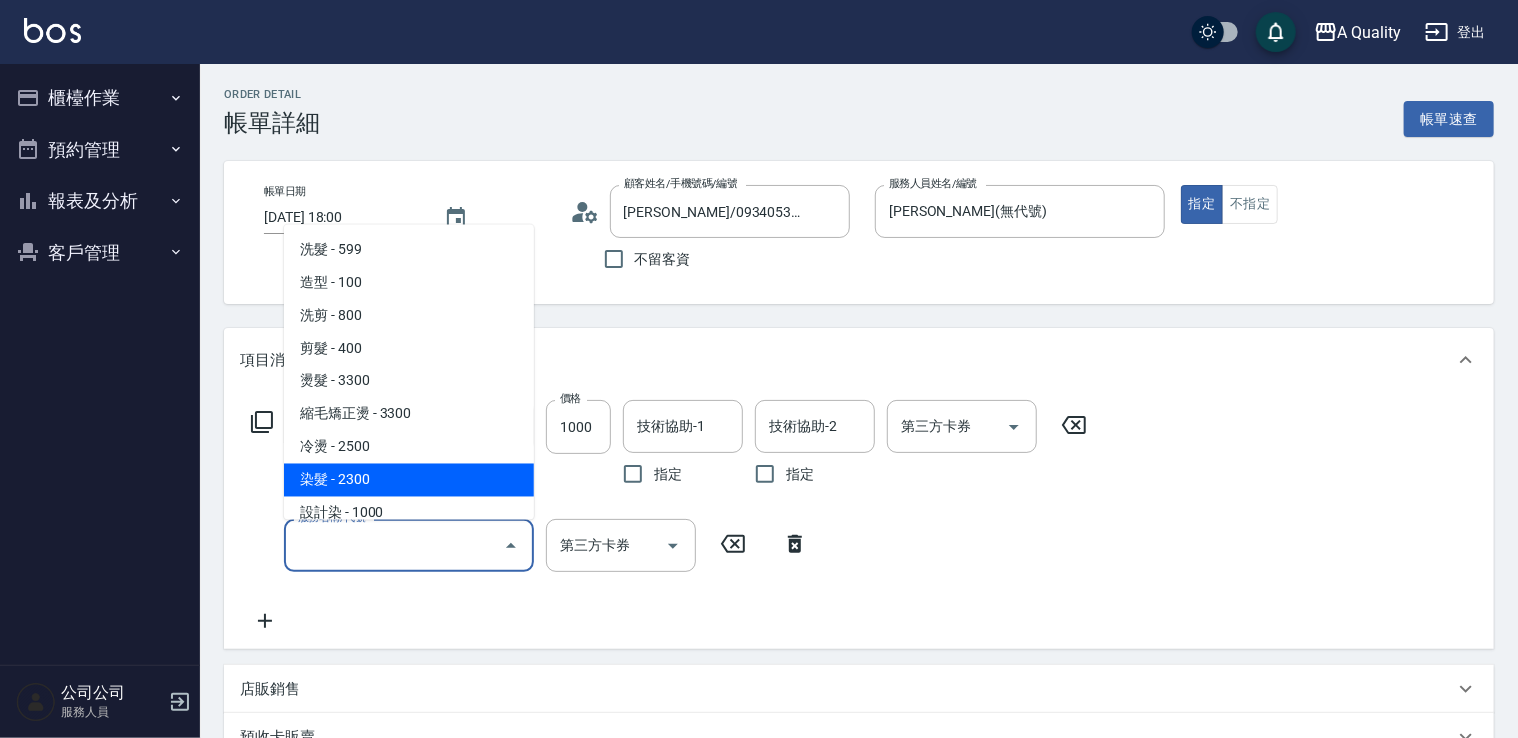 scroll, scrollTop: 281, scrollLeft: 0, axis: vertical 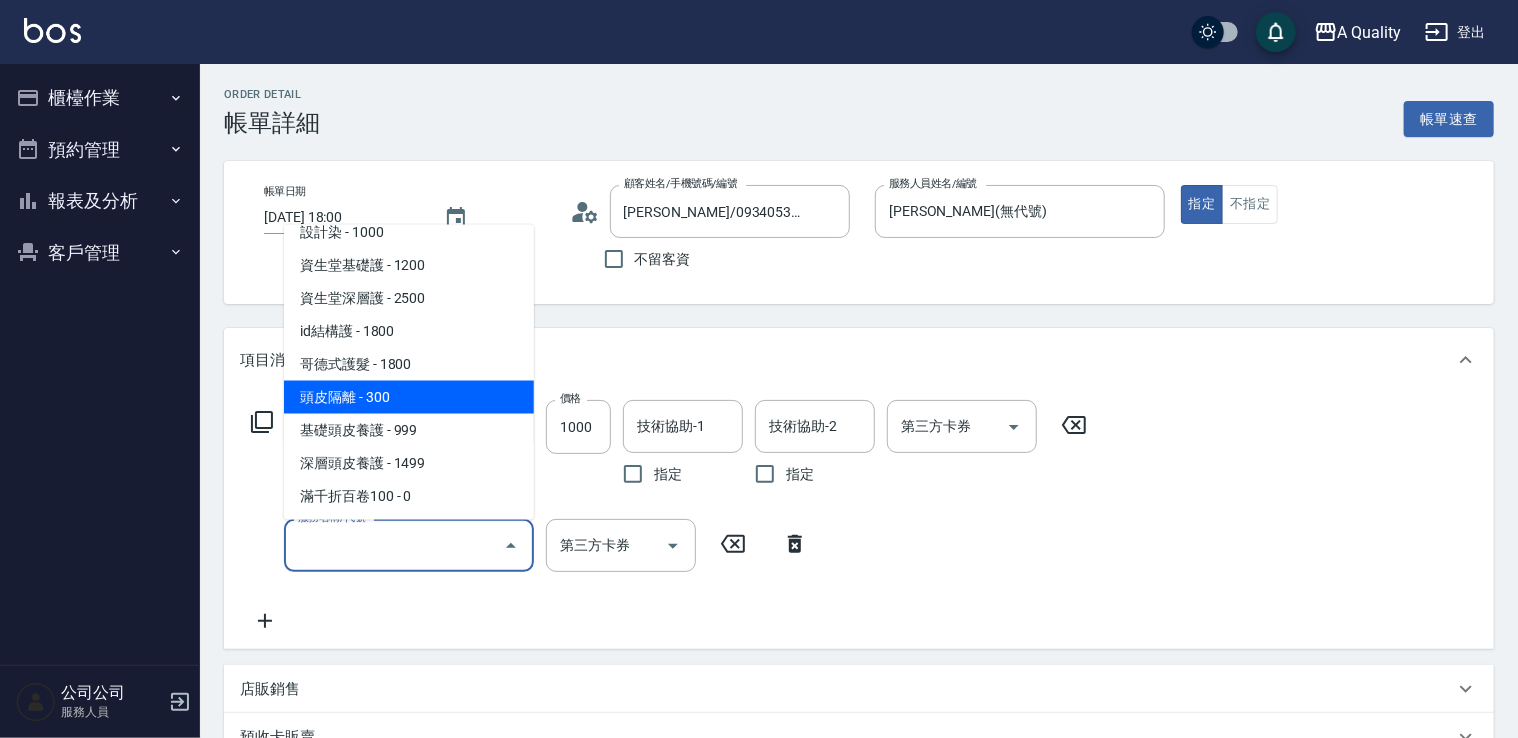 click on "頭皮隔離 - 300" at bounding box center [409, 396] 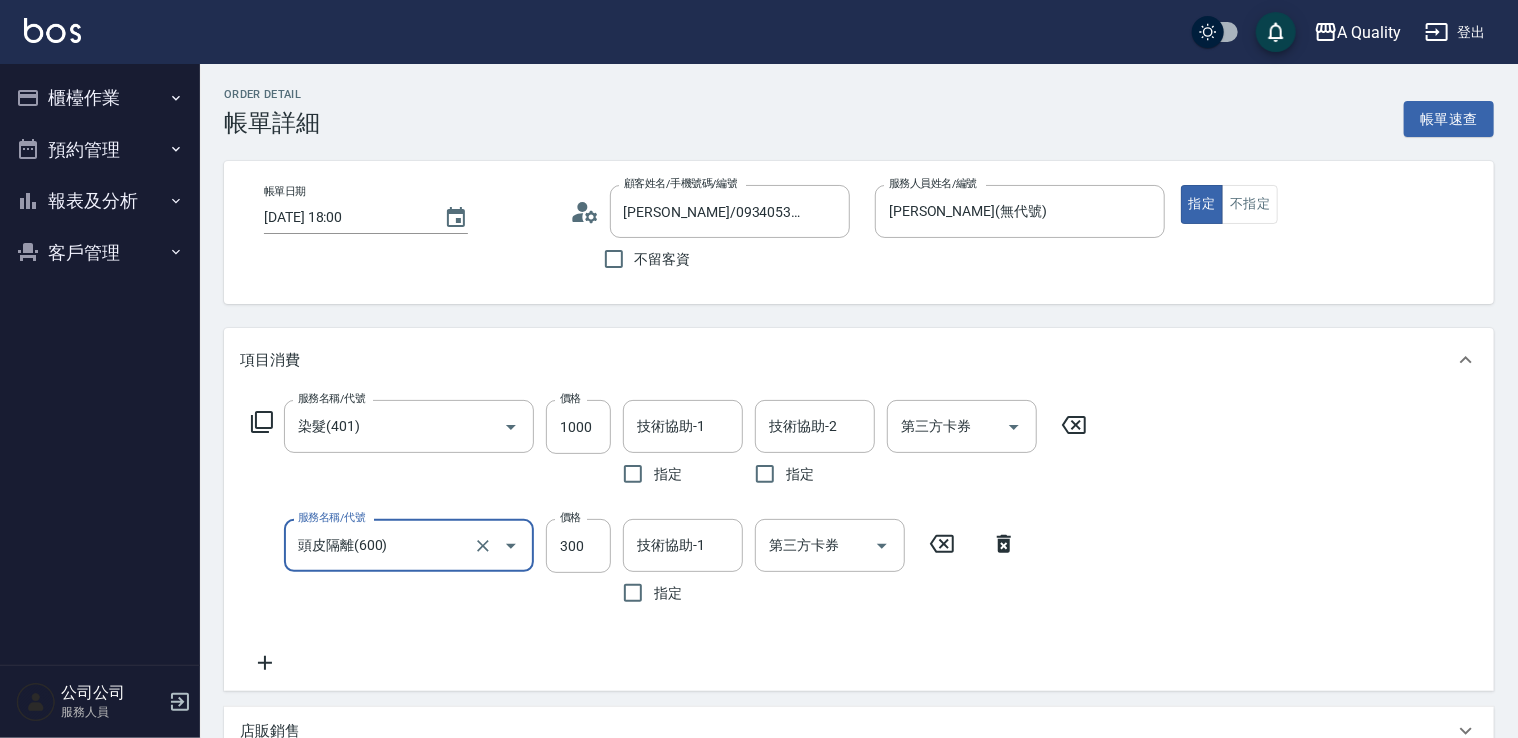 click 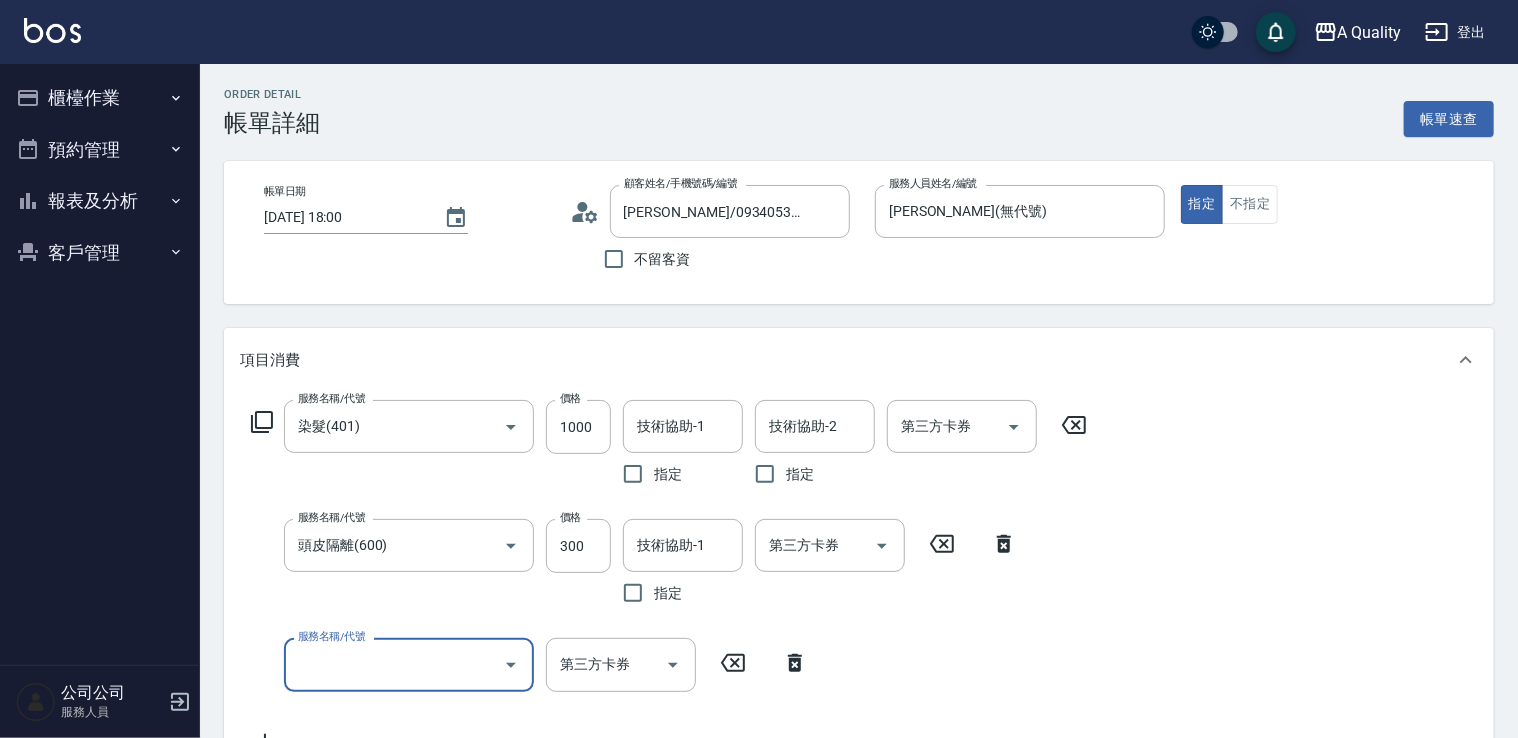 click at bounding box center [511, 665] 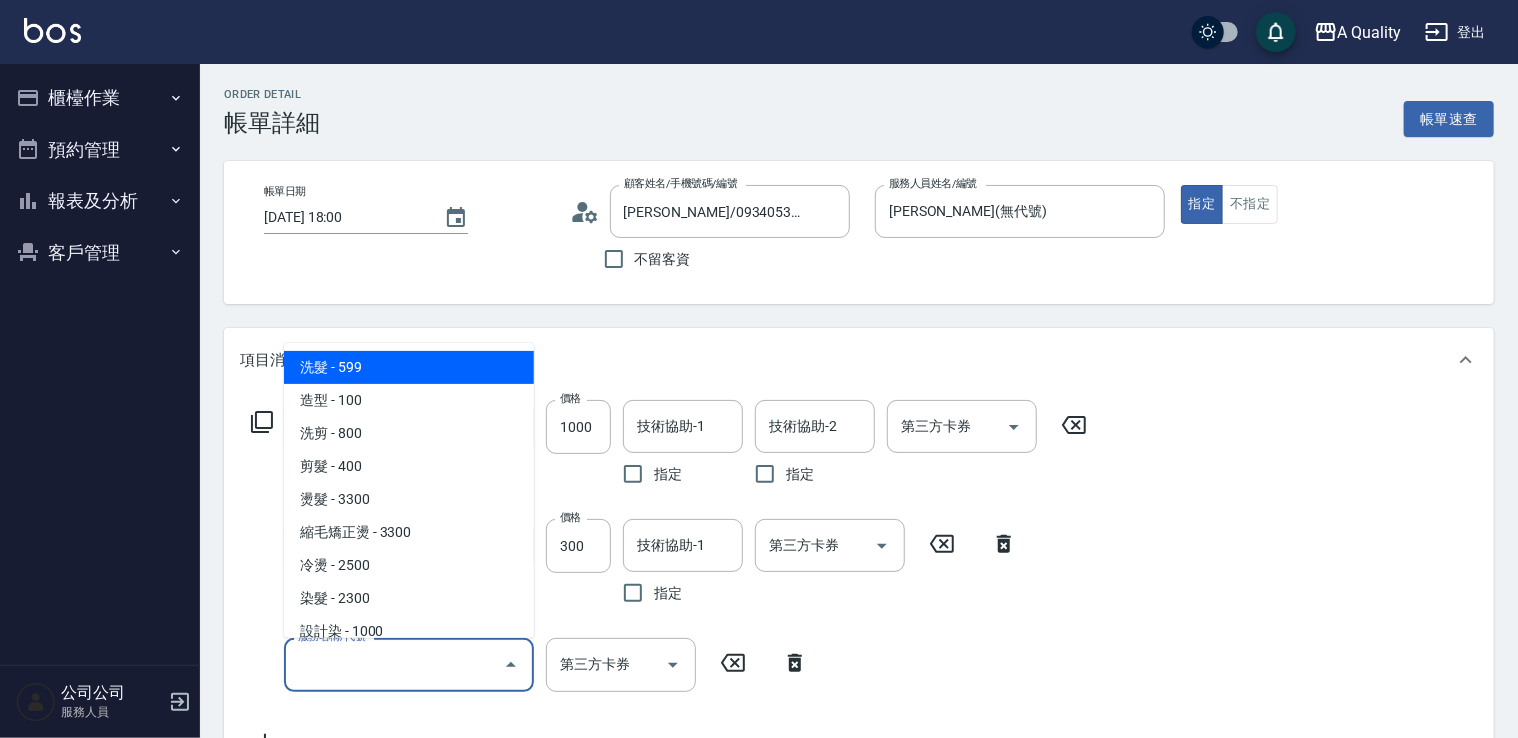 scroll, scrollTop: 100, scrollLeft: 0, axis: vertical 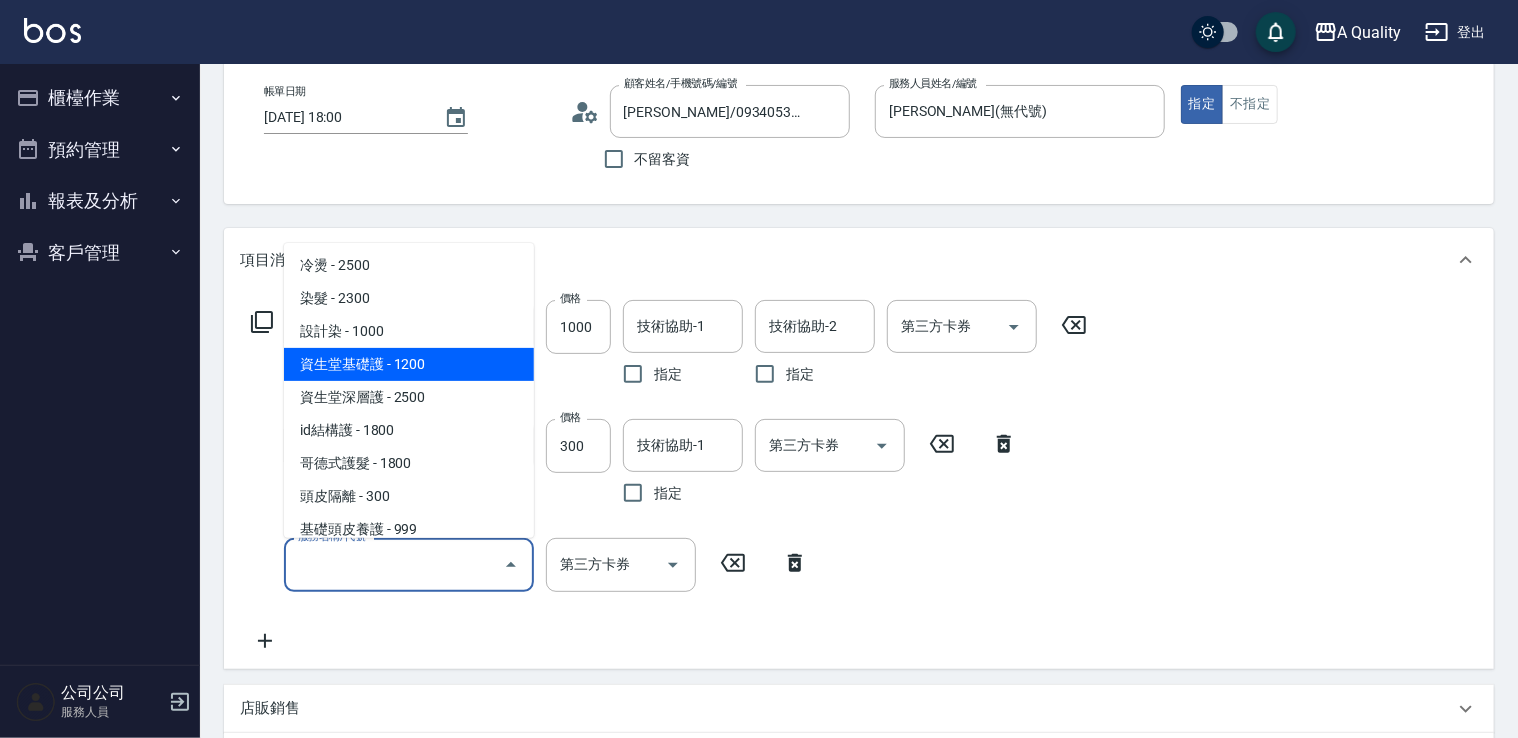 click on "資生堂基礎護 - 1200" at bounding box center (409, 364) 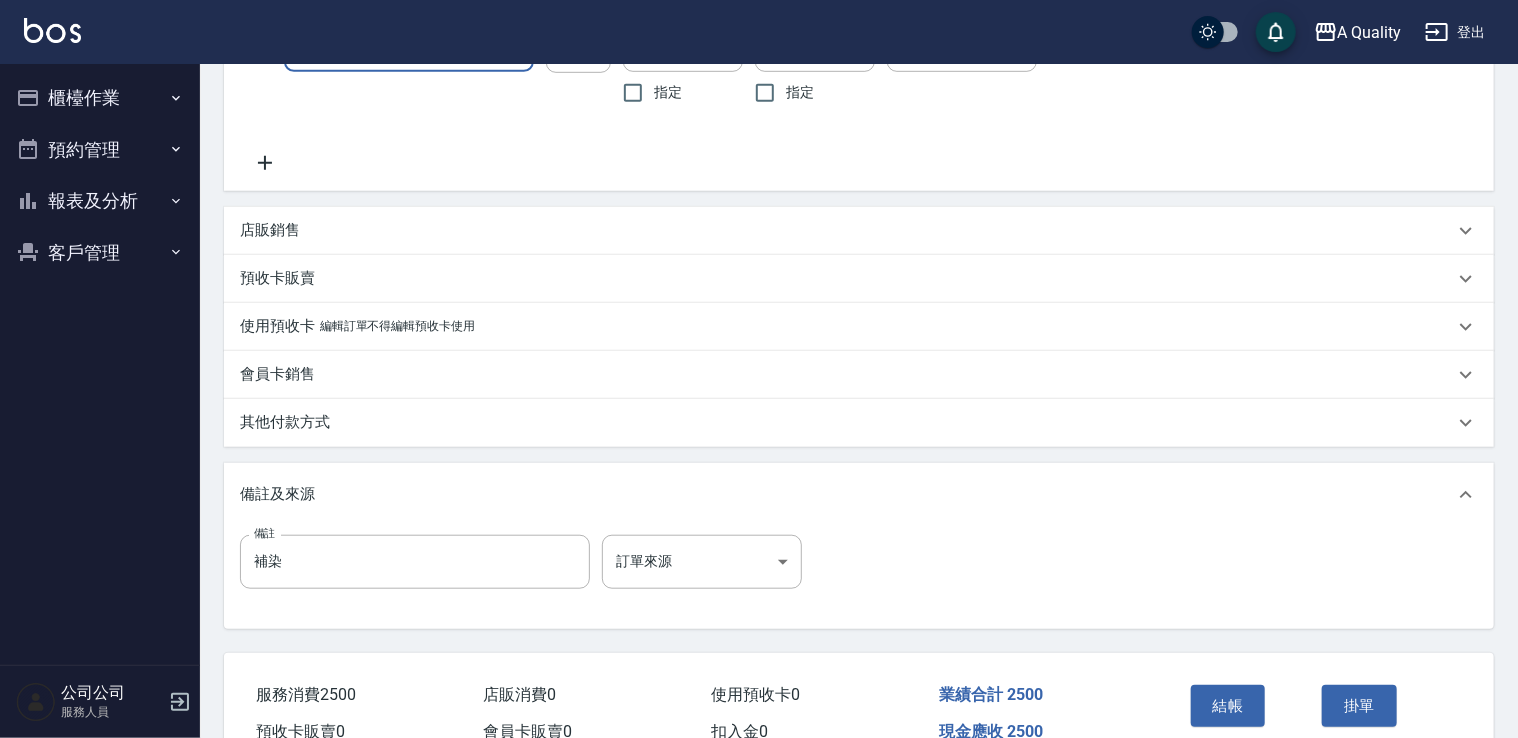 scroll, scrollTop: 724, scrollLeft: 0, axis: vertical 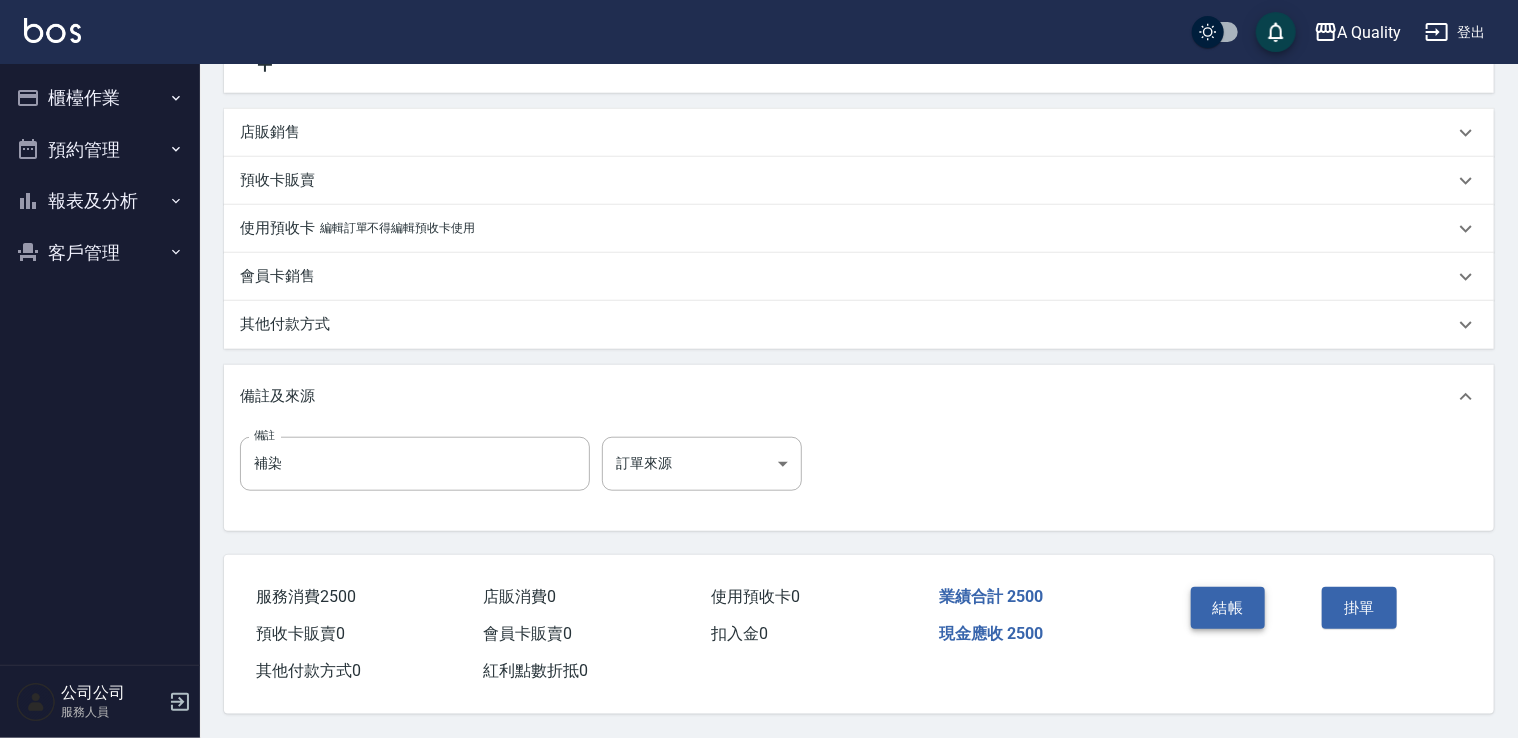 click on "結帳" at bounding box center [1228, 608] 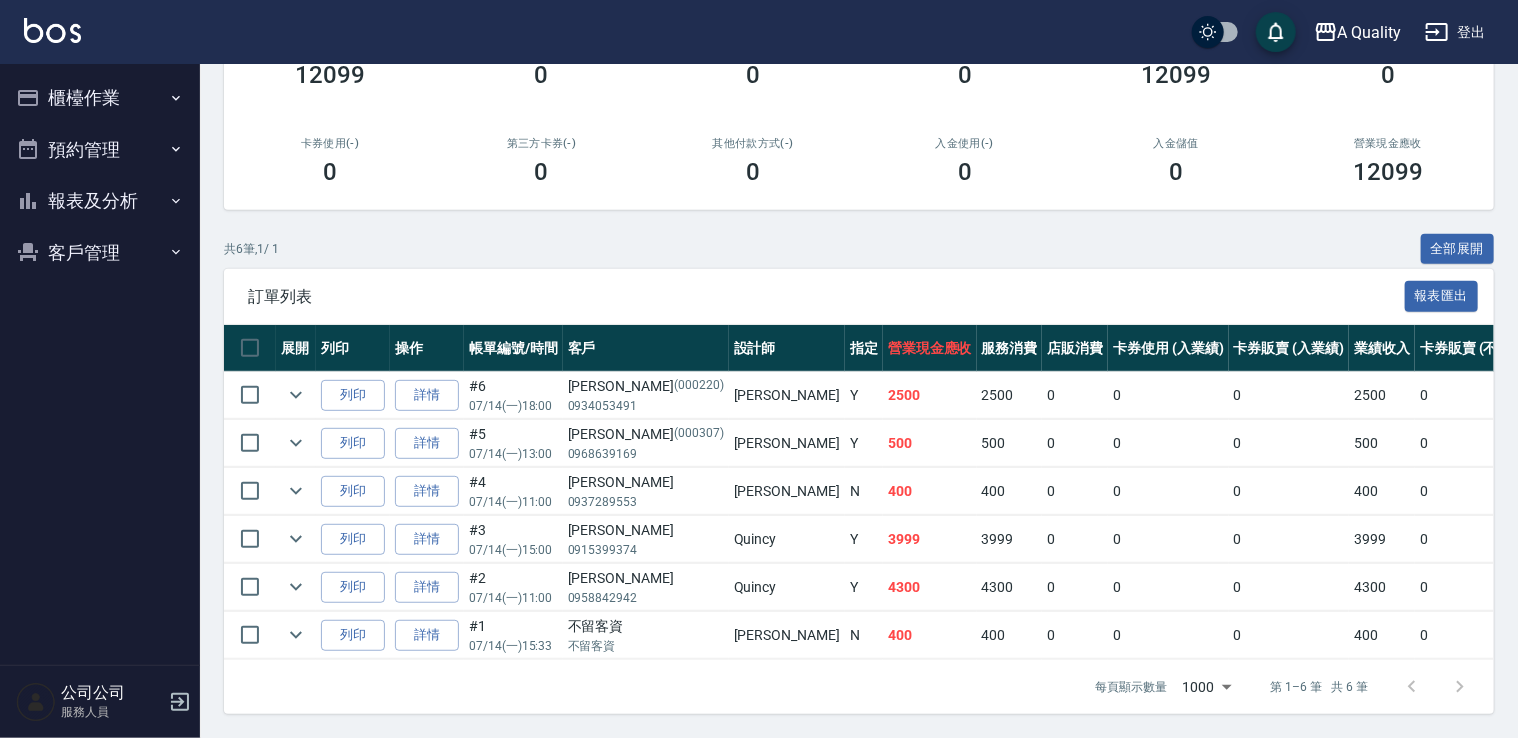 scroll, scrollTop: 305, scrollLeft: 0, axis: vertical 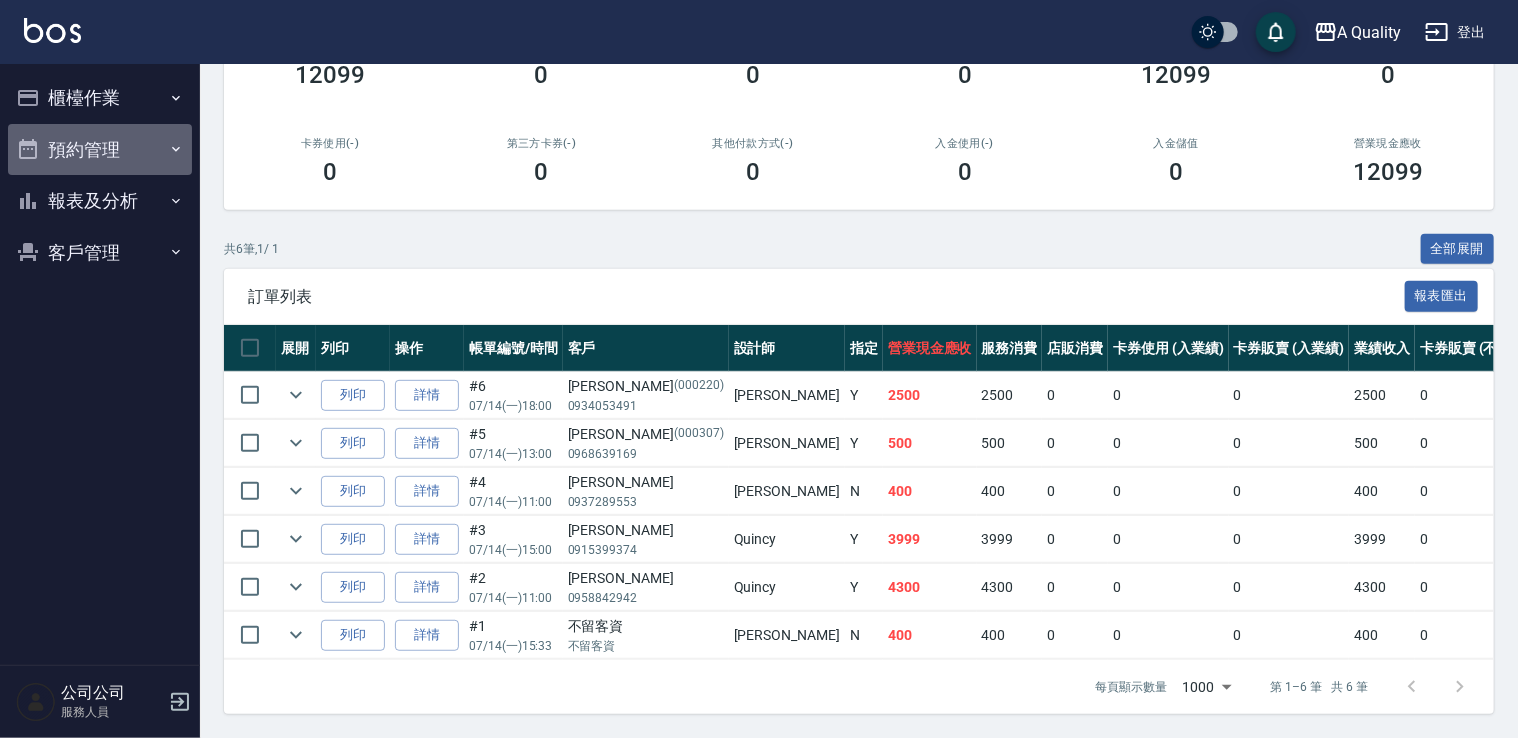click on "預約管理" at bounding box center (100, 150) 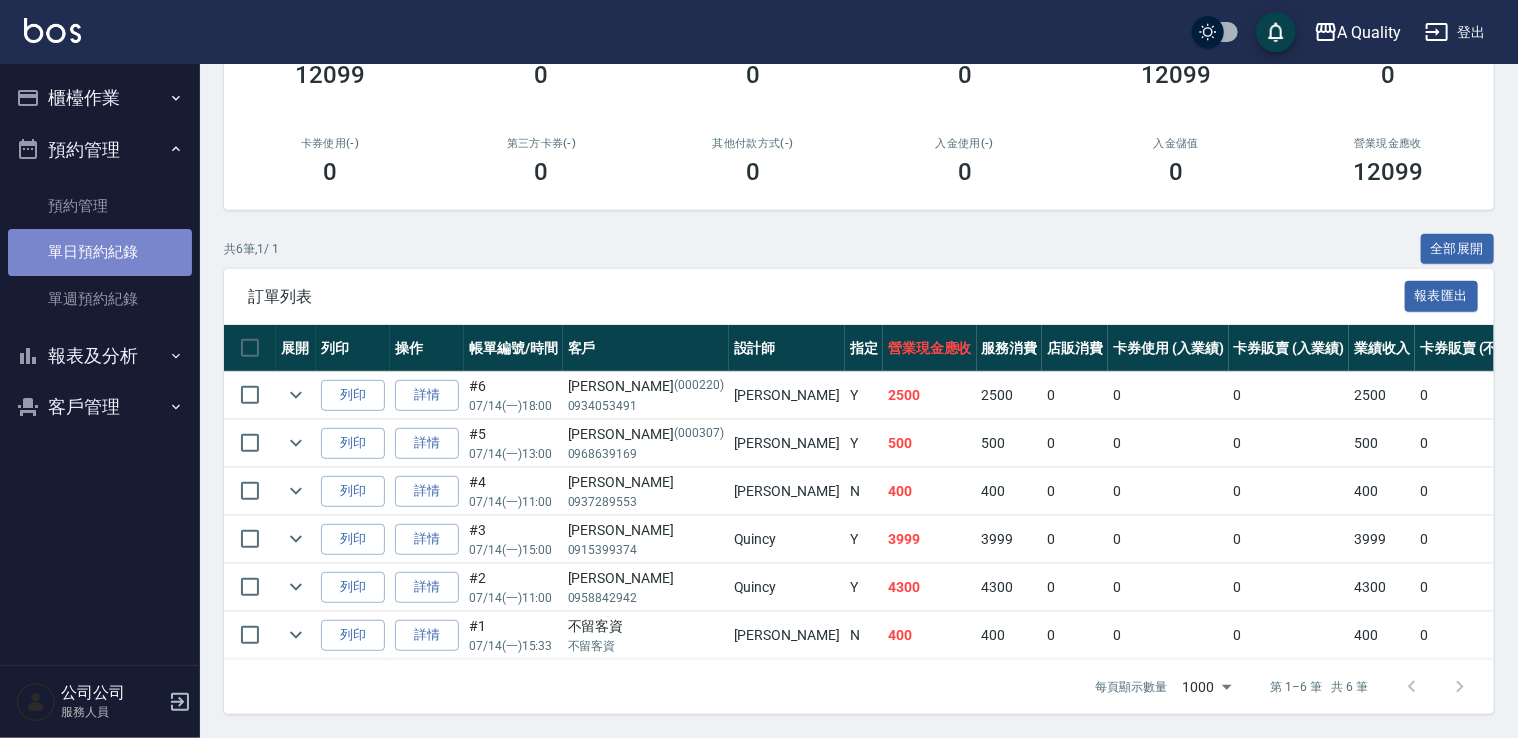click on "單日預約紀錄" at bounding box center (100, 252) 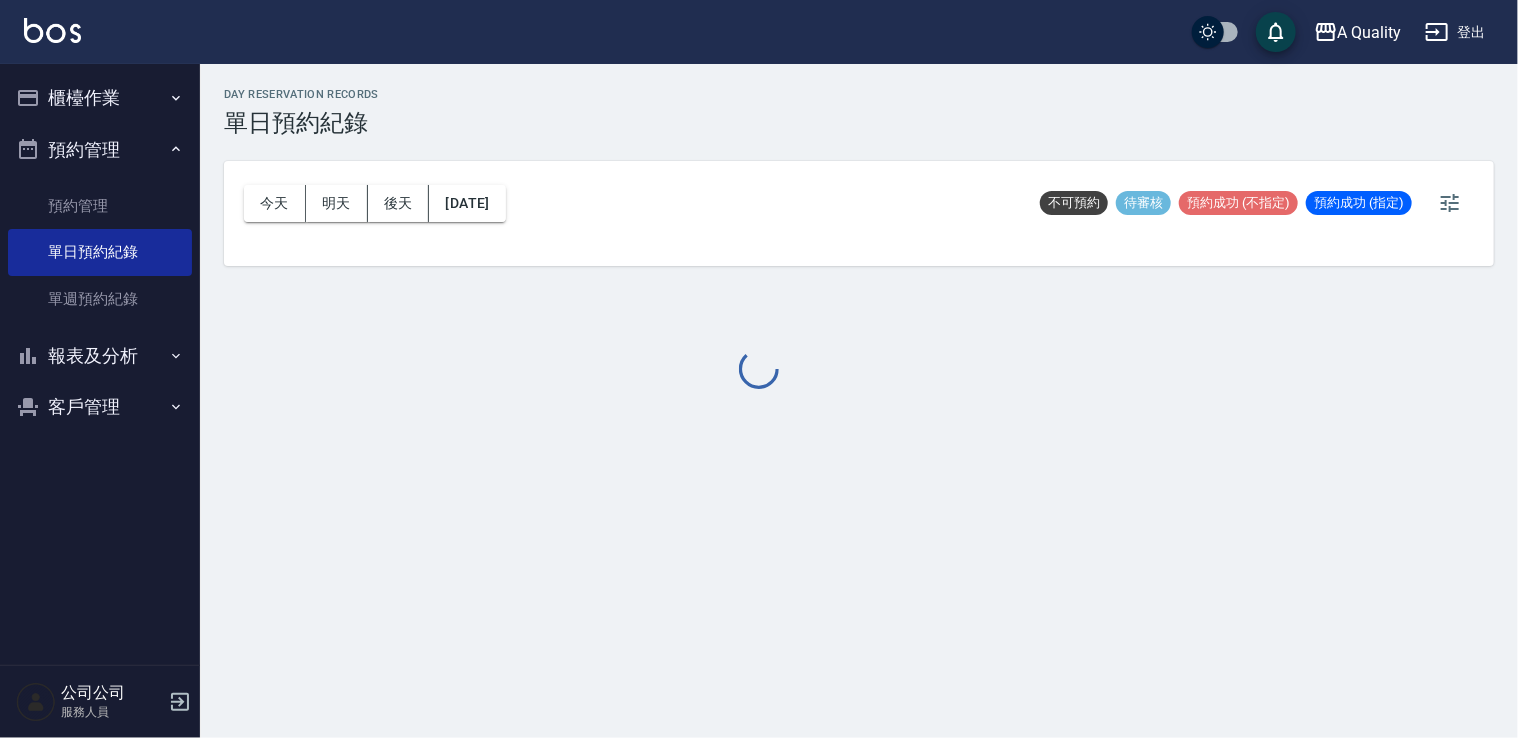 scroll, scrollTop: 0, scrollLeft: 0, axis: both 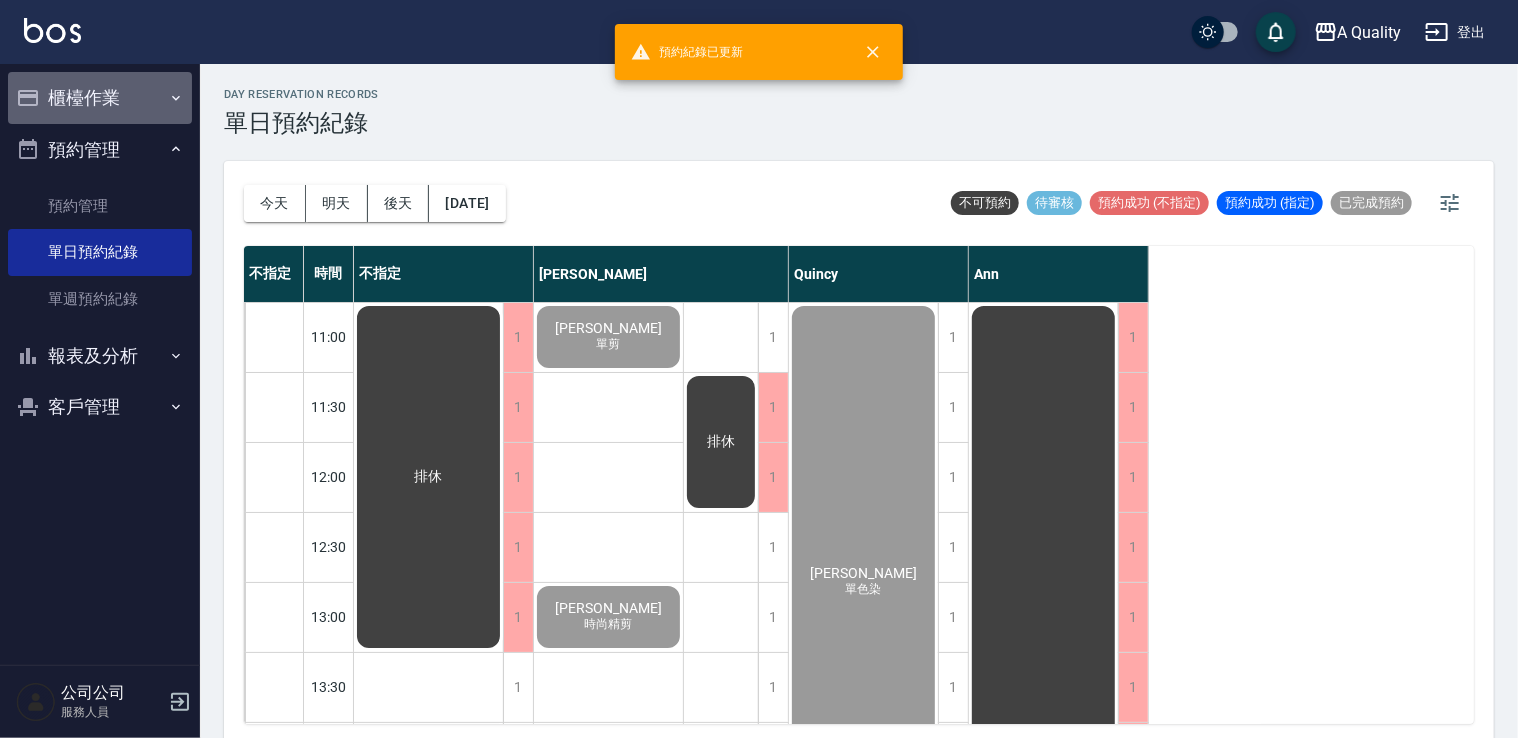 drag, startPoint x: 102, startPoint y: 78, endPoint x: 105, endPoint y: 97, distance: 19.235384 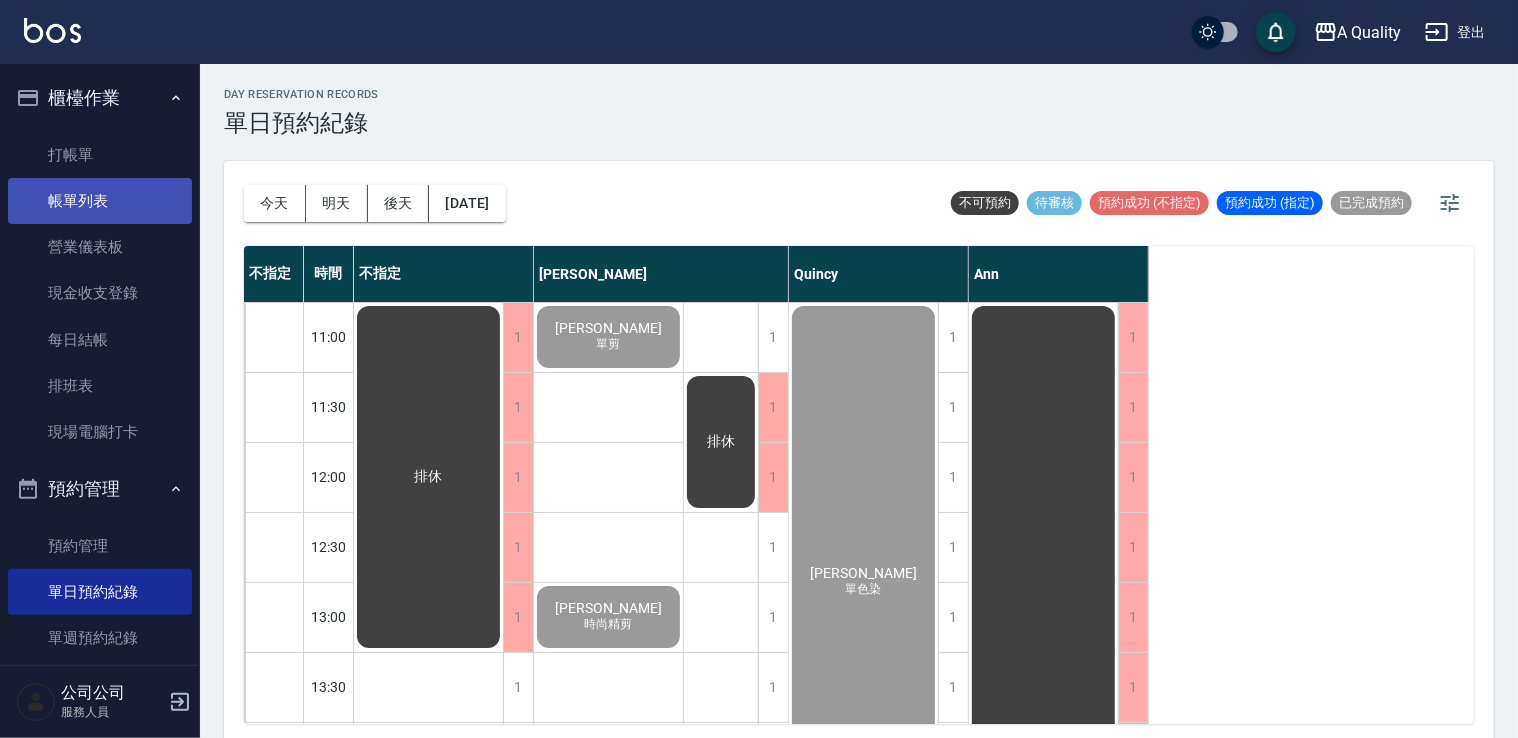 click on "帳單列表" at bounding box center (100, 201) 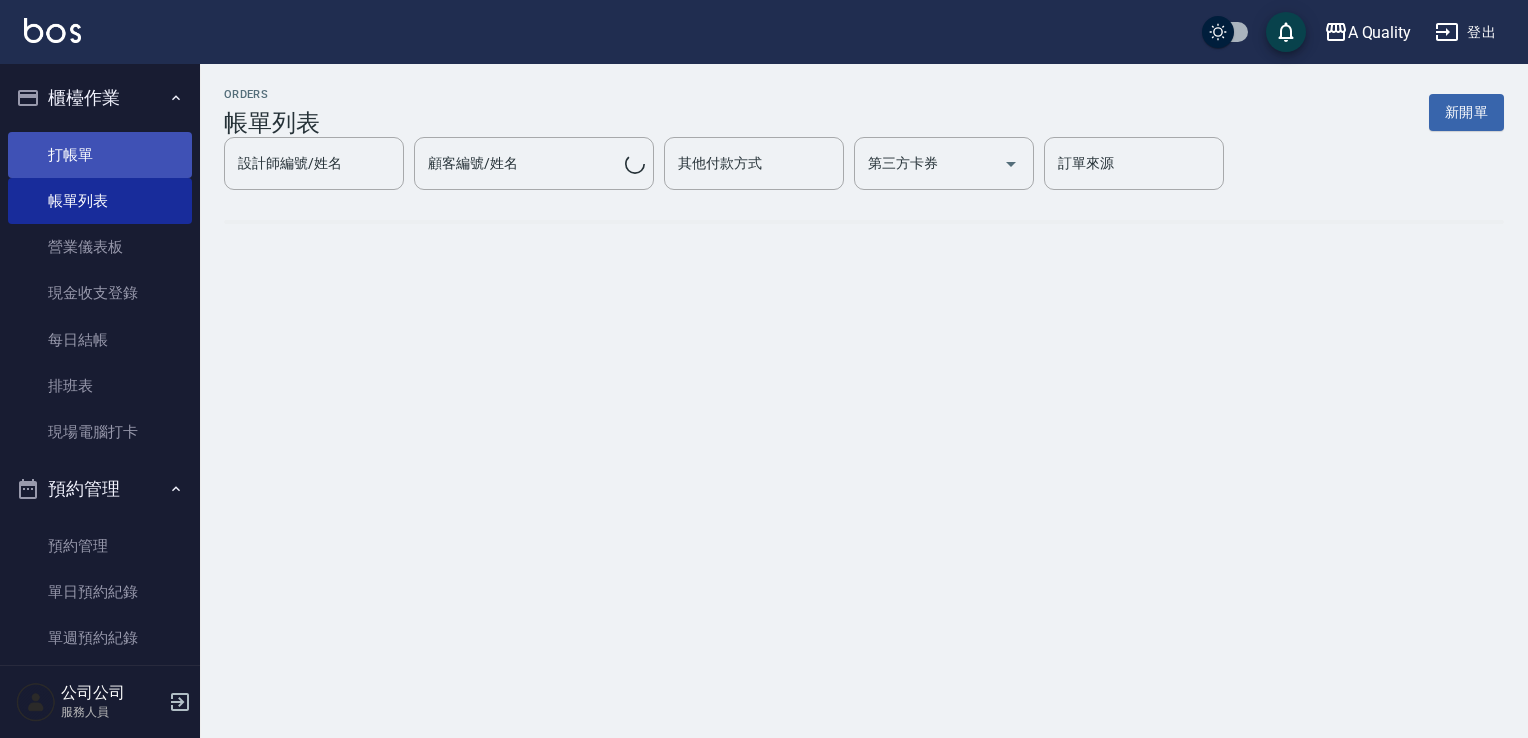 click on "打帳單" at bounding box center (100, 155) 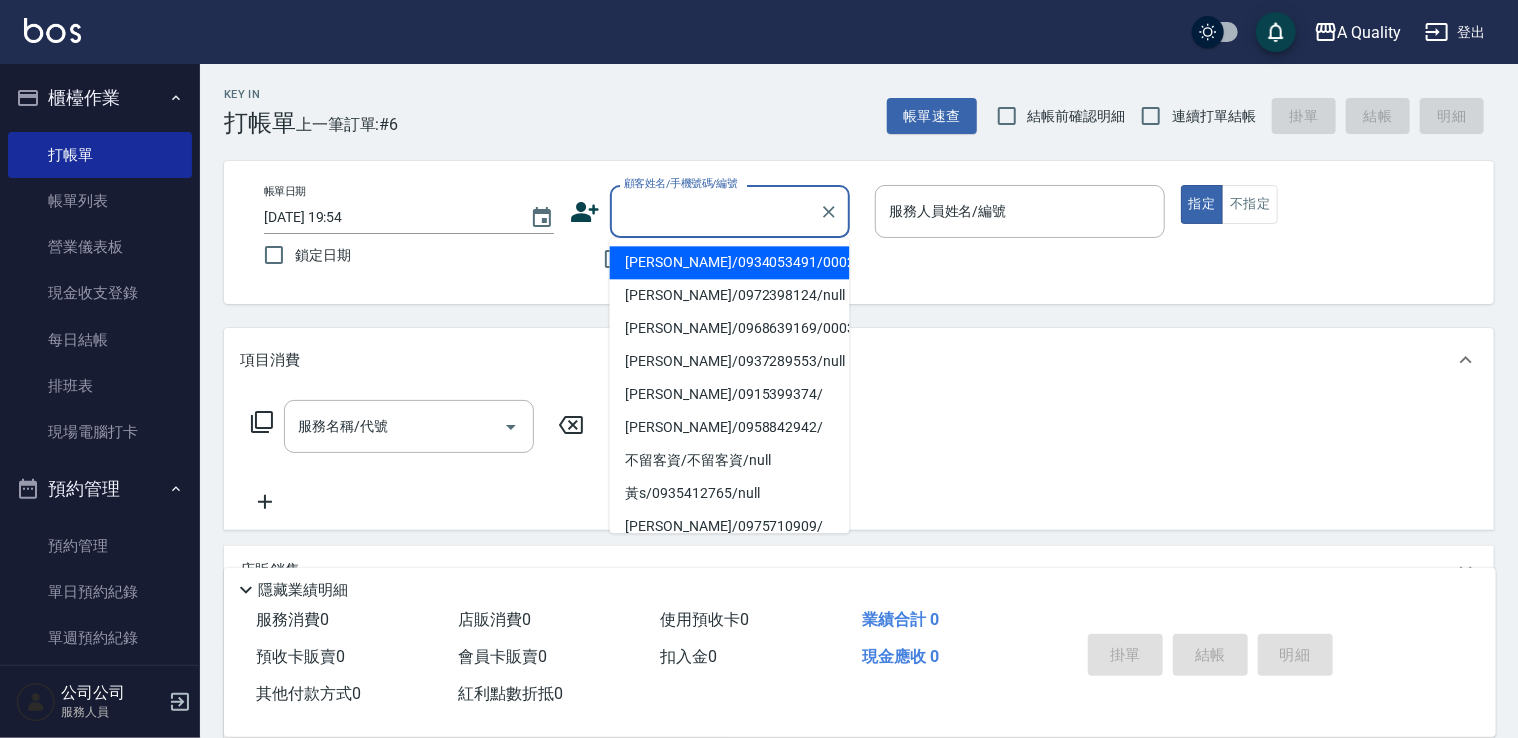 click on "顧客姓名/手機號碼/編號" at bounding box center [715, 211] 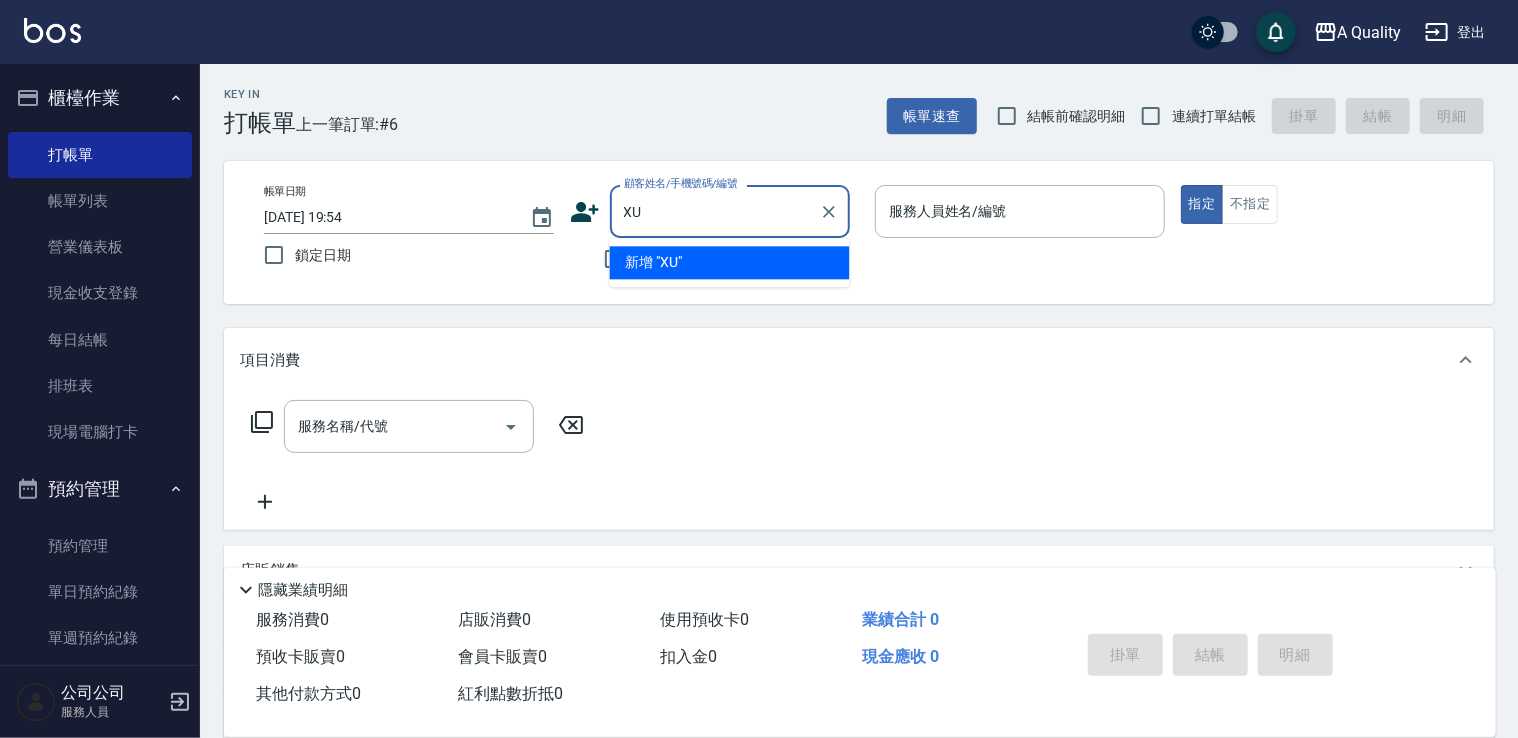 type on "X" 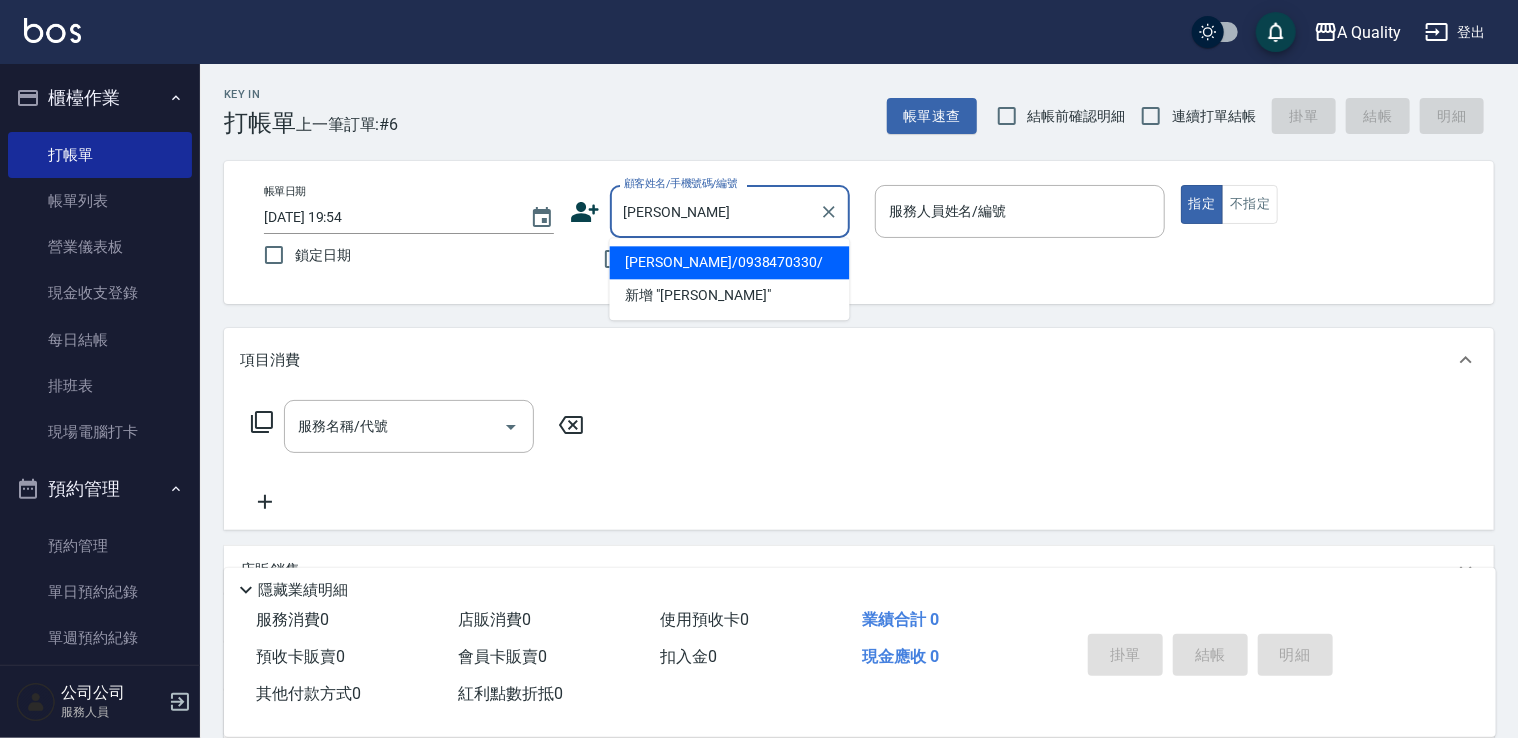 type on "李庭薇/0938470330/" 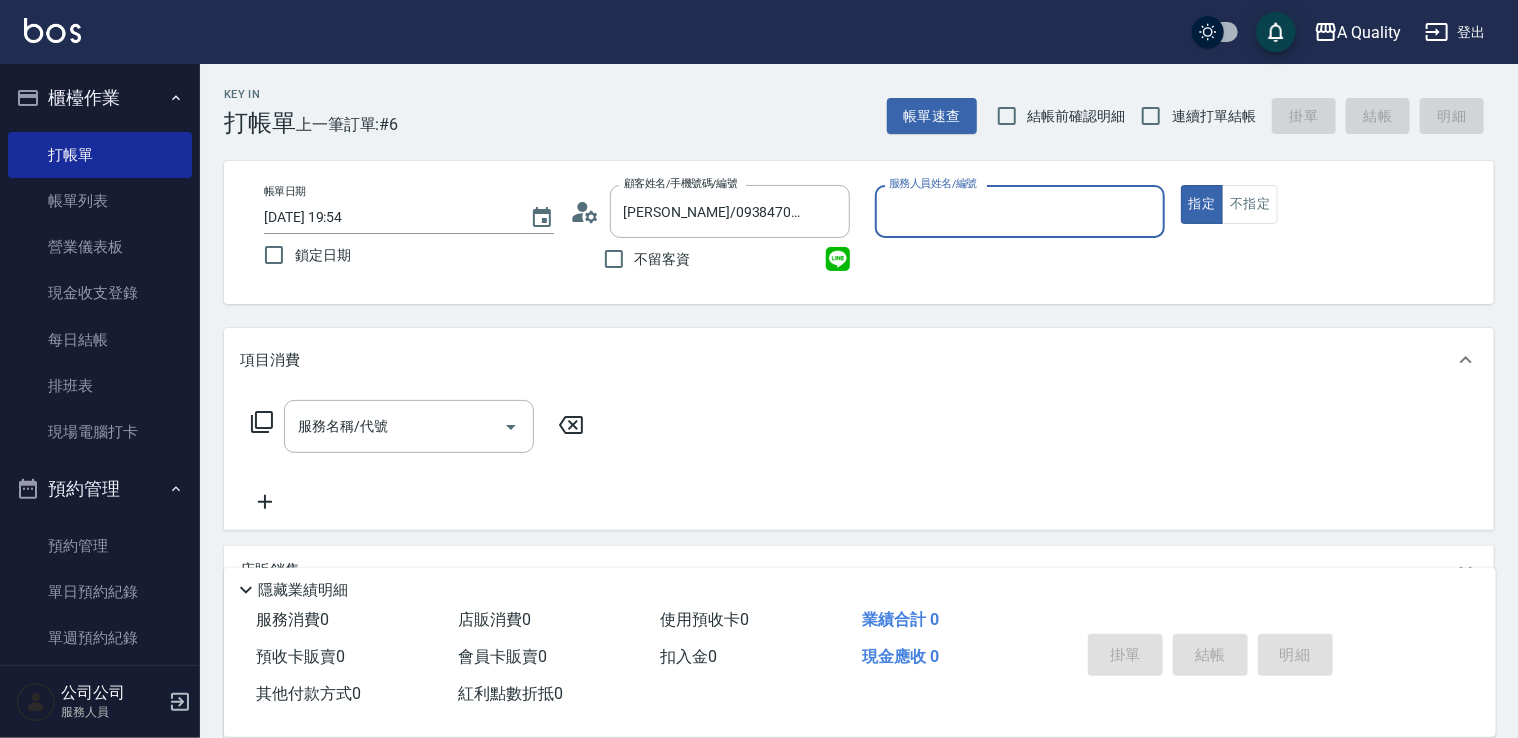 click on "服務人員姓名/編號" at bounding box center [1020, 211] 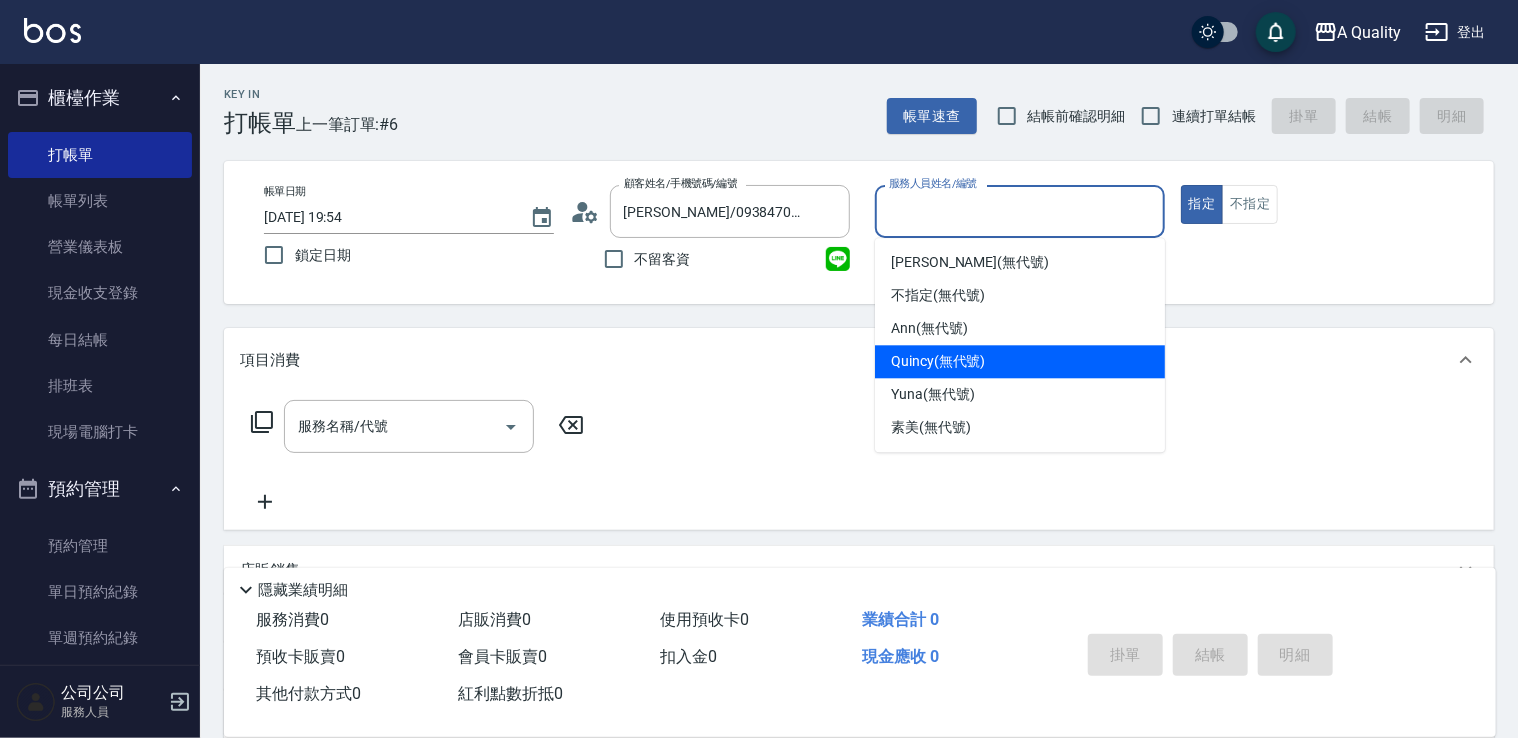 click on "Quincy (無代號)" at bounding box center (938, 361) 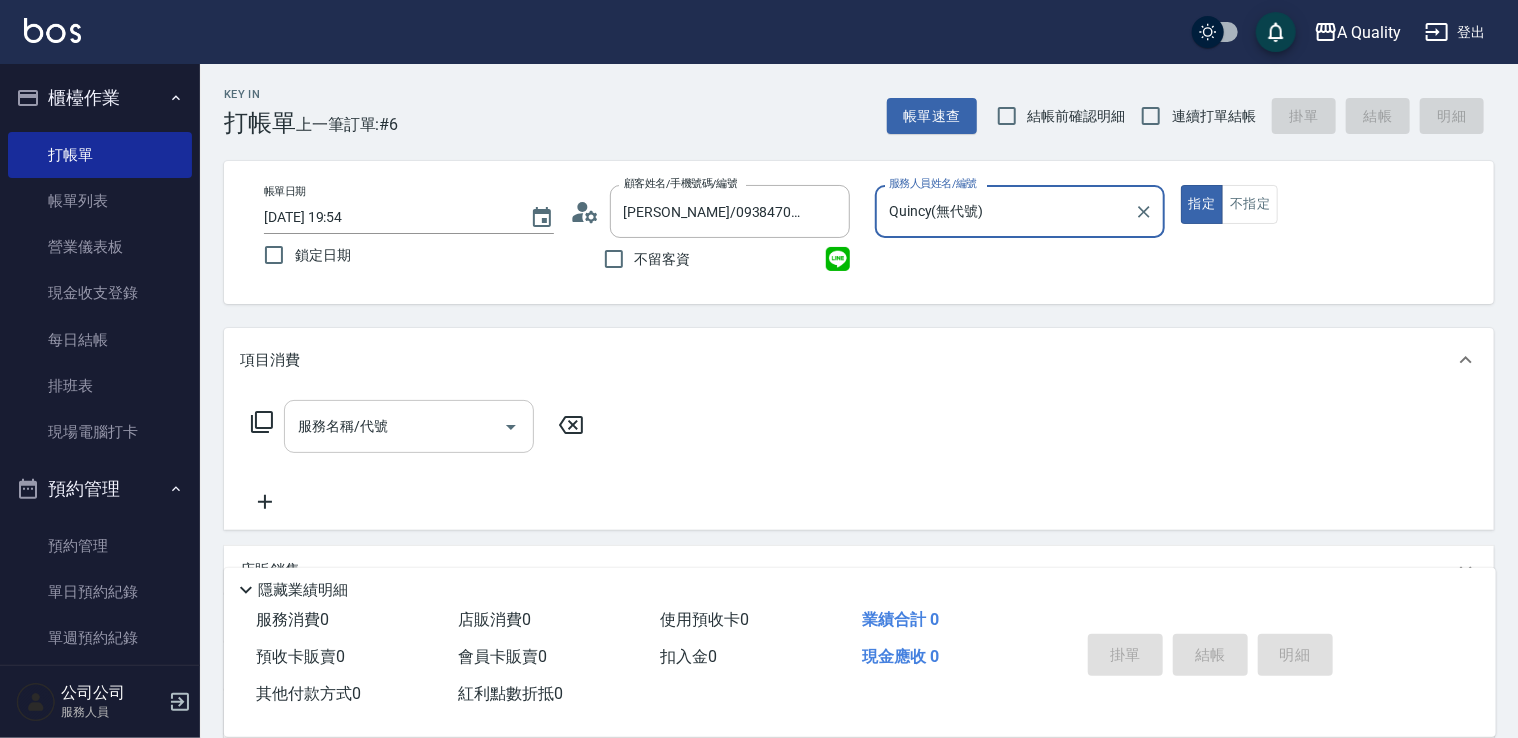 click on "服務名稱/代號" at bounding box center (394, 426) 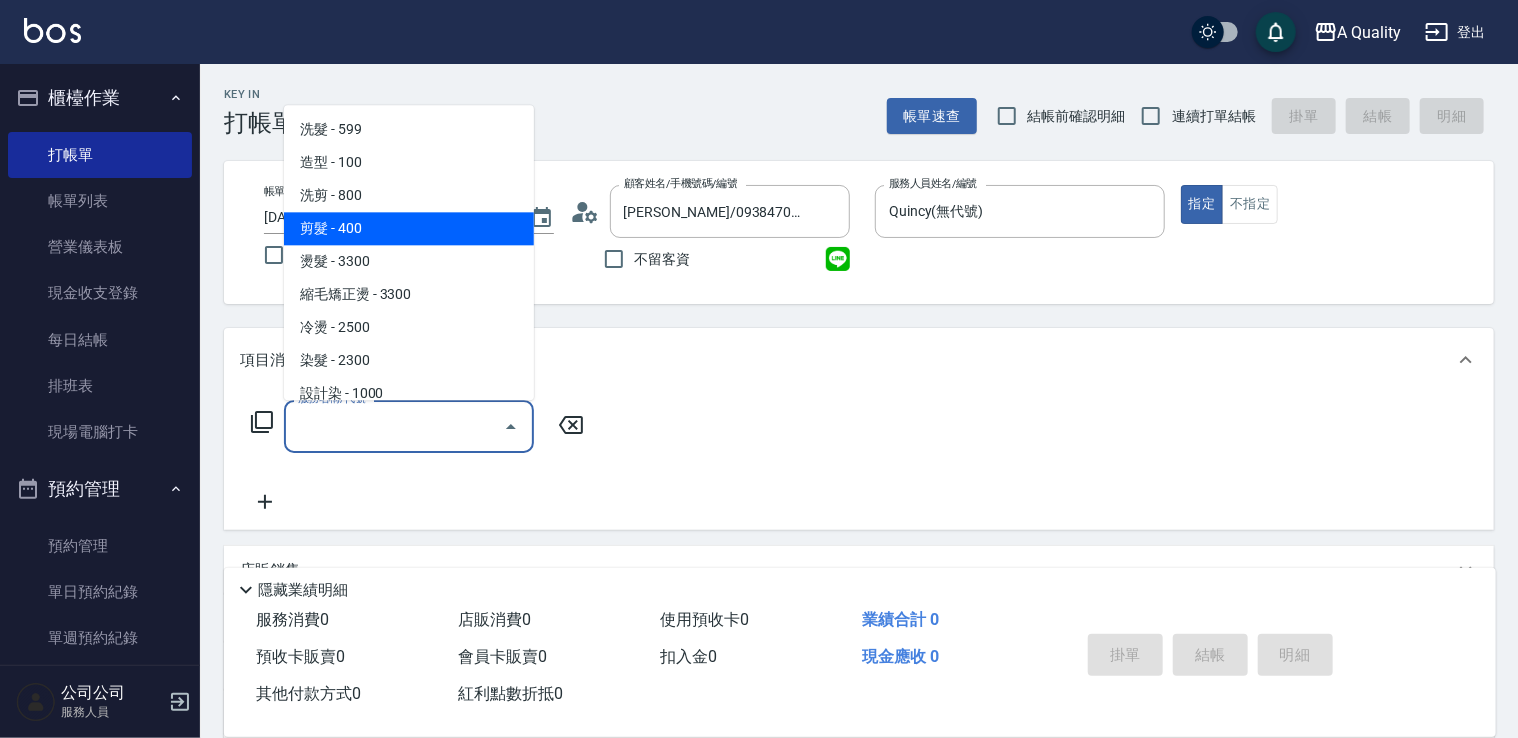 click on "剪髮 - 400" at bounding box center [409, 228] 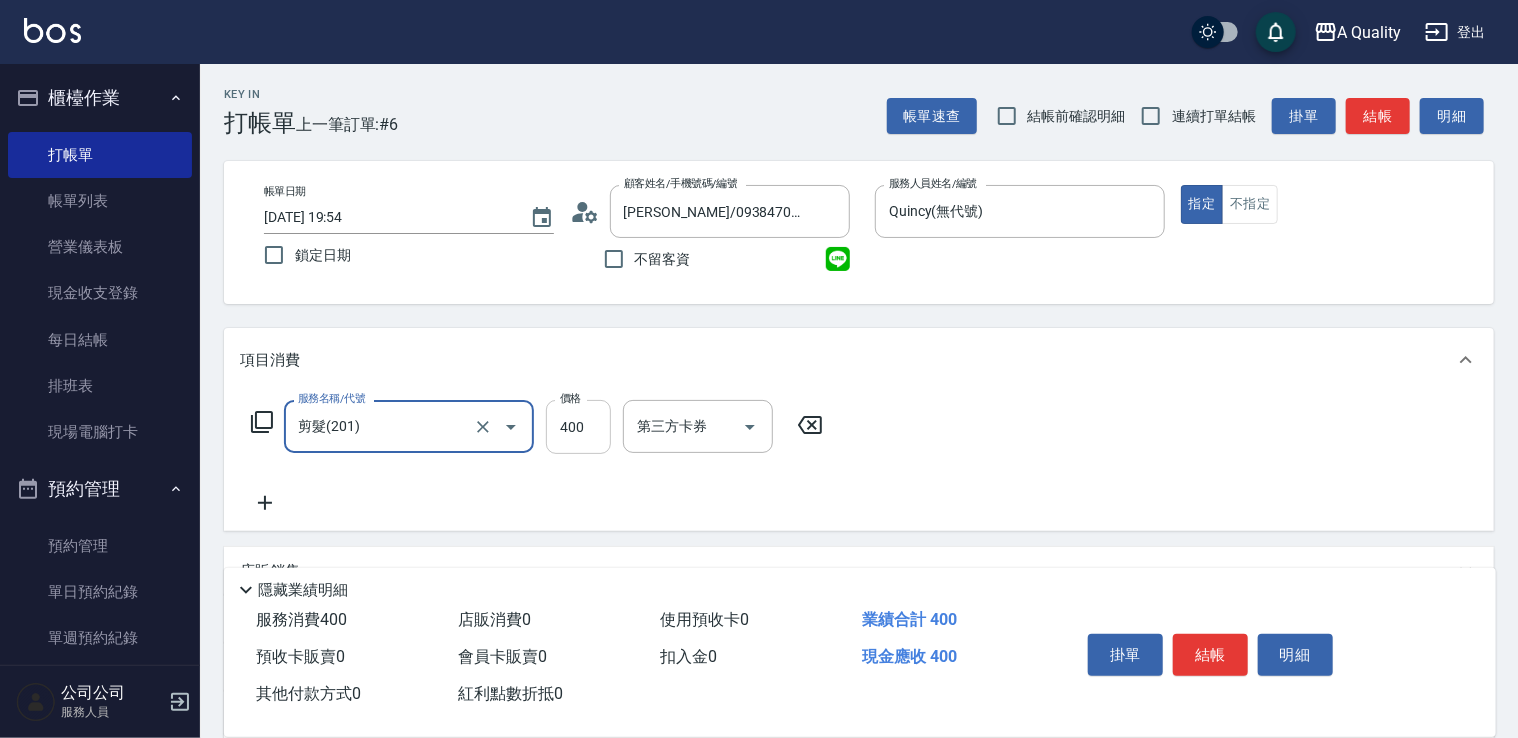 click on "400" at bounding box center (578, 427) 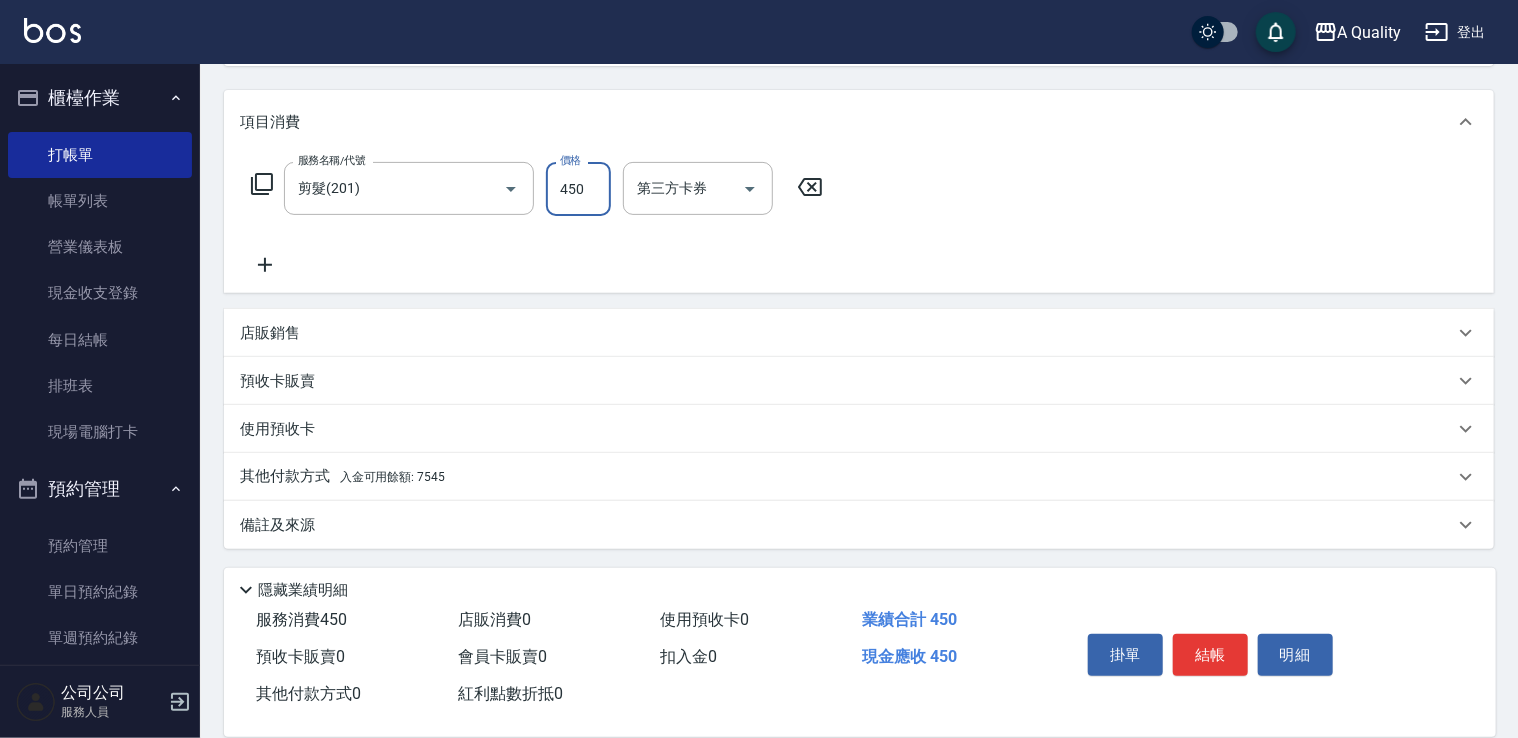 scroll, scrollTop: 239, scrollLeft: 0, axis: vertical 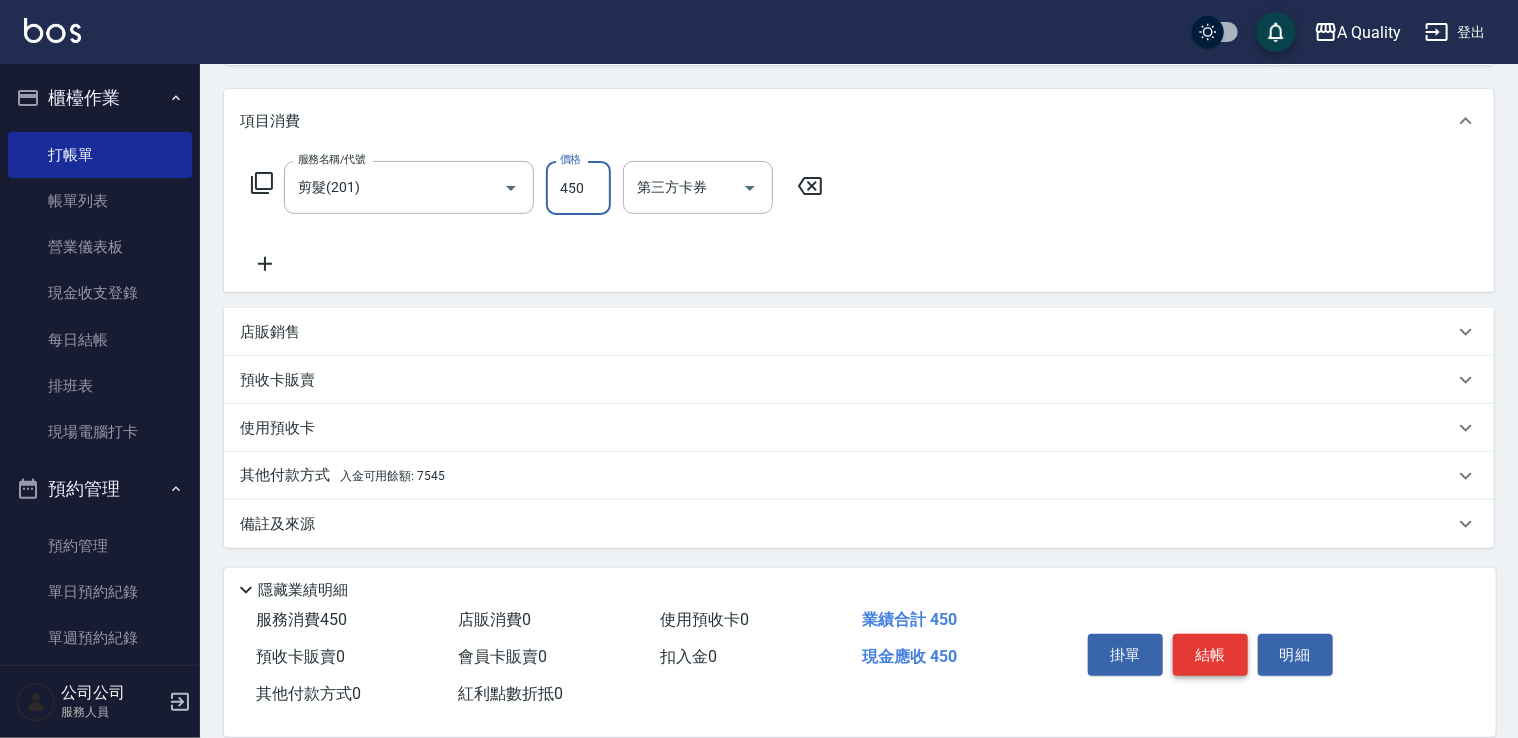 type on "450" 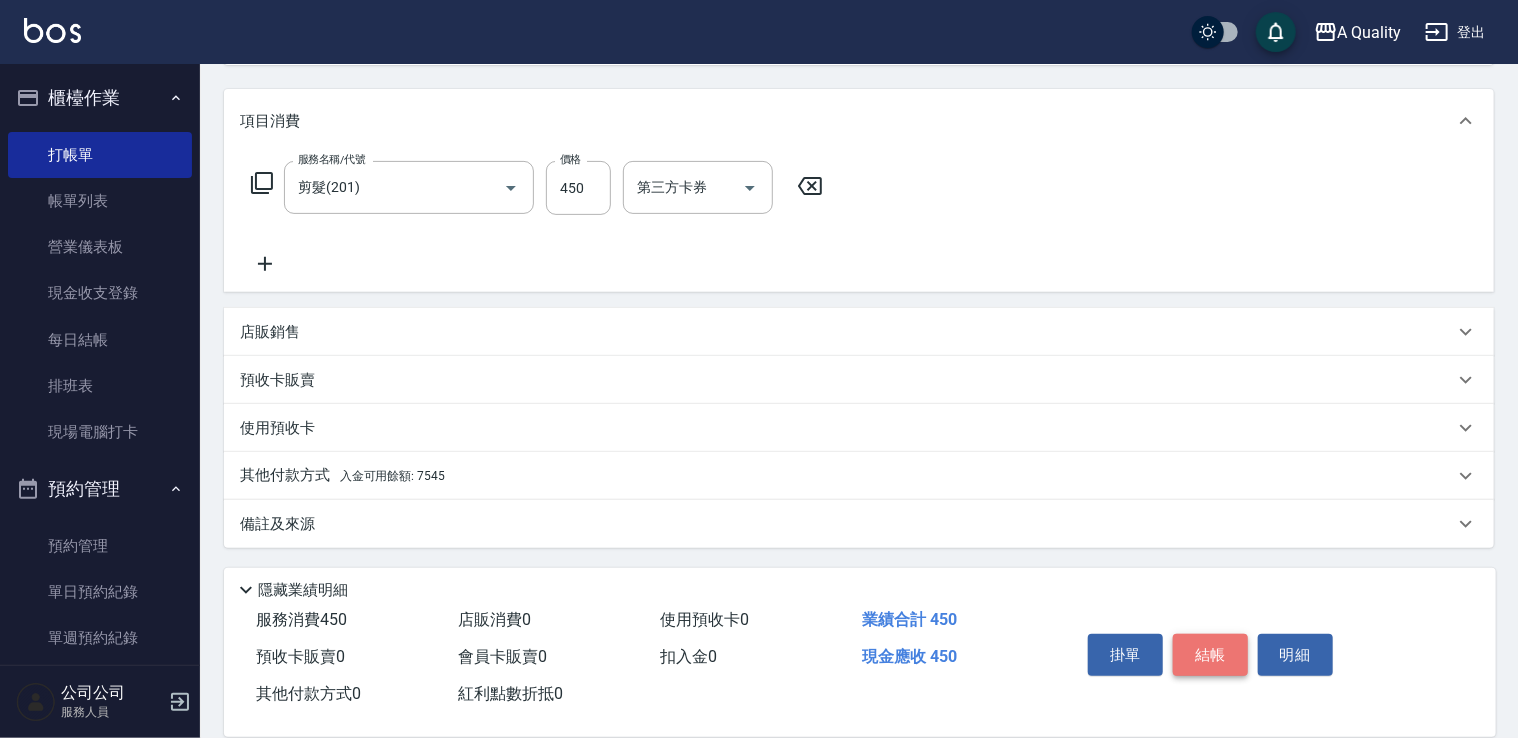 click on "結帳" at bounding box center [1210, 655] 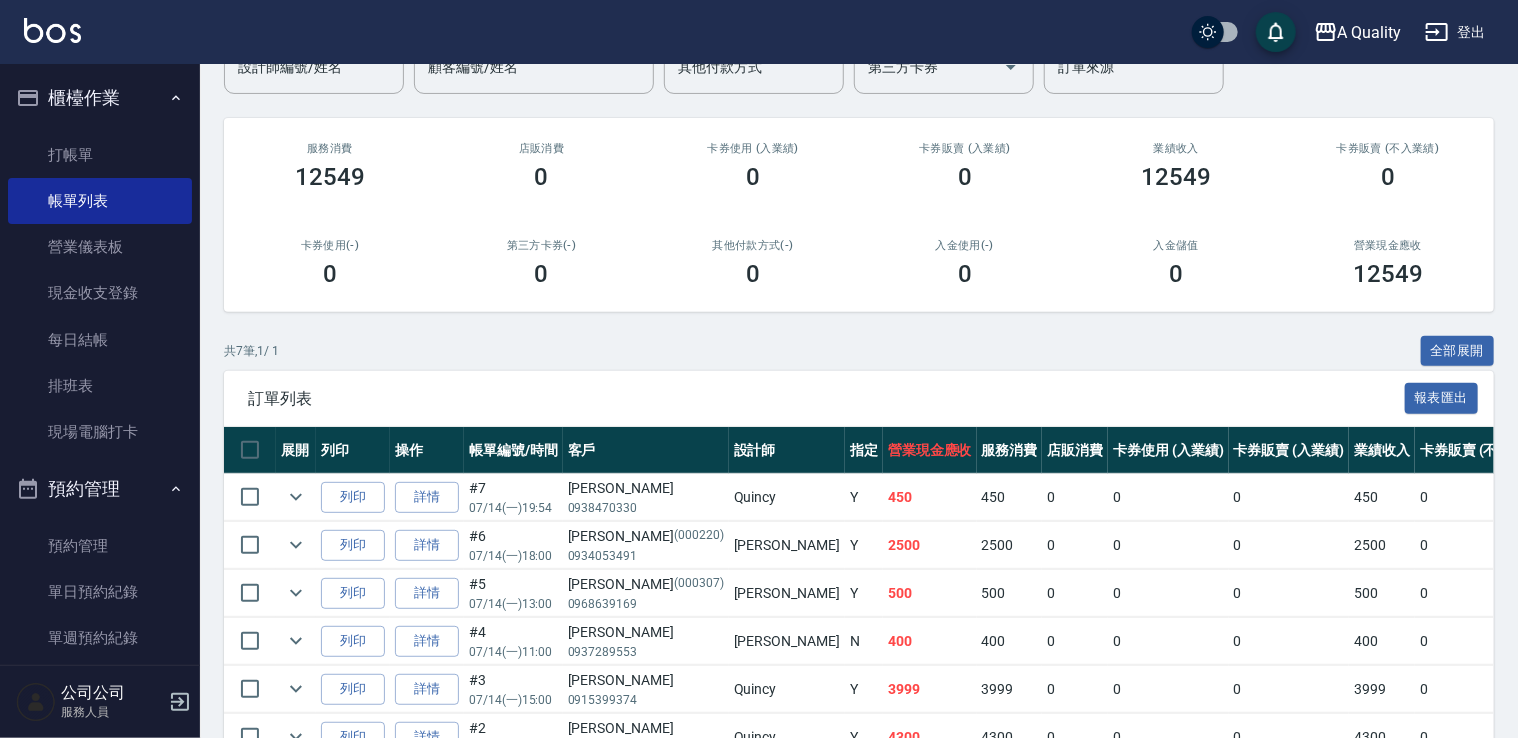 scroll, scrollTop: 200, scrollLeft: 0, axis: vertical 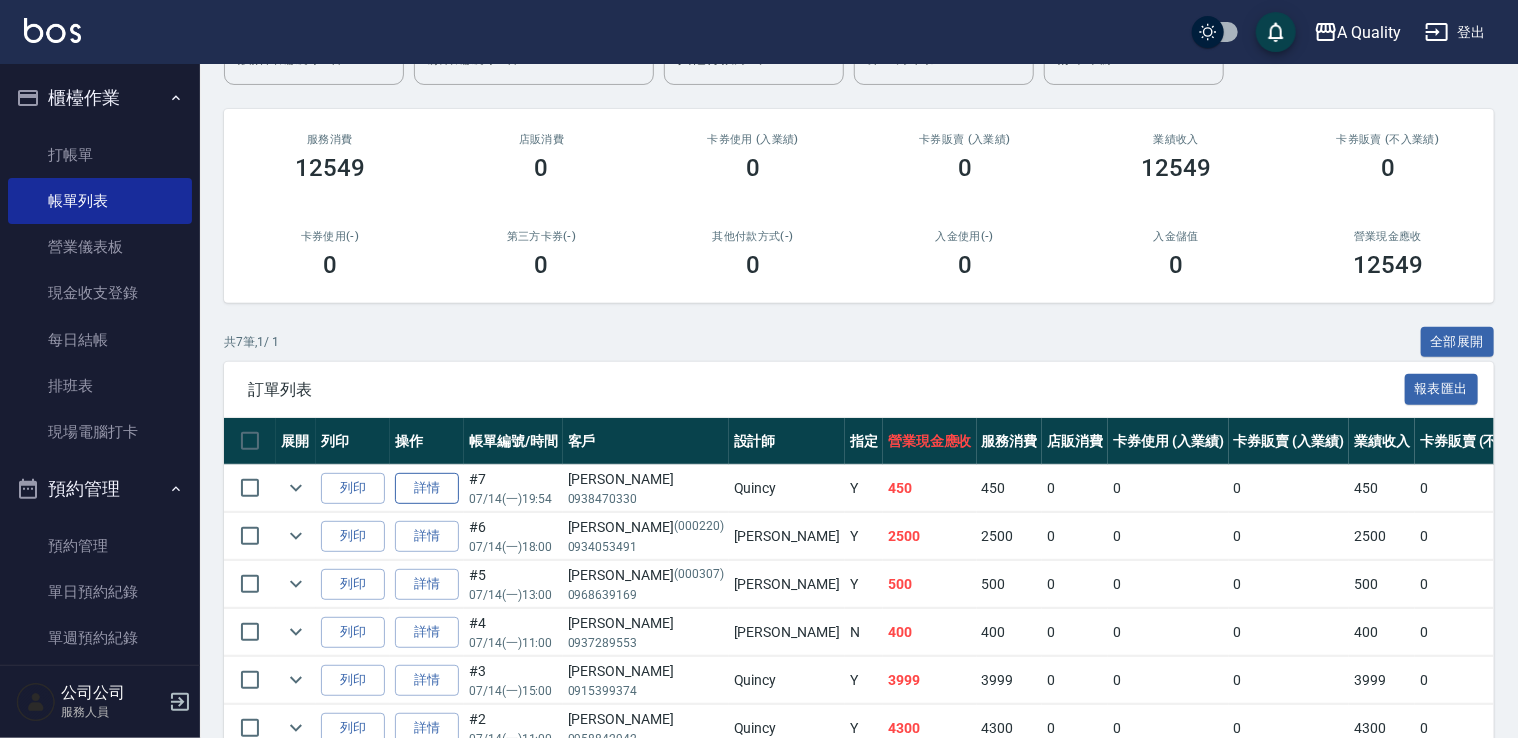 click on "詳情" at bounding box center (427, 488) 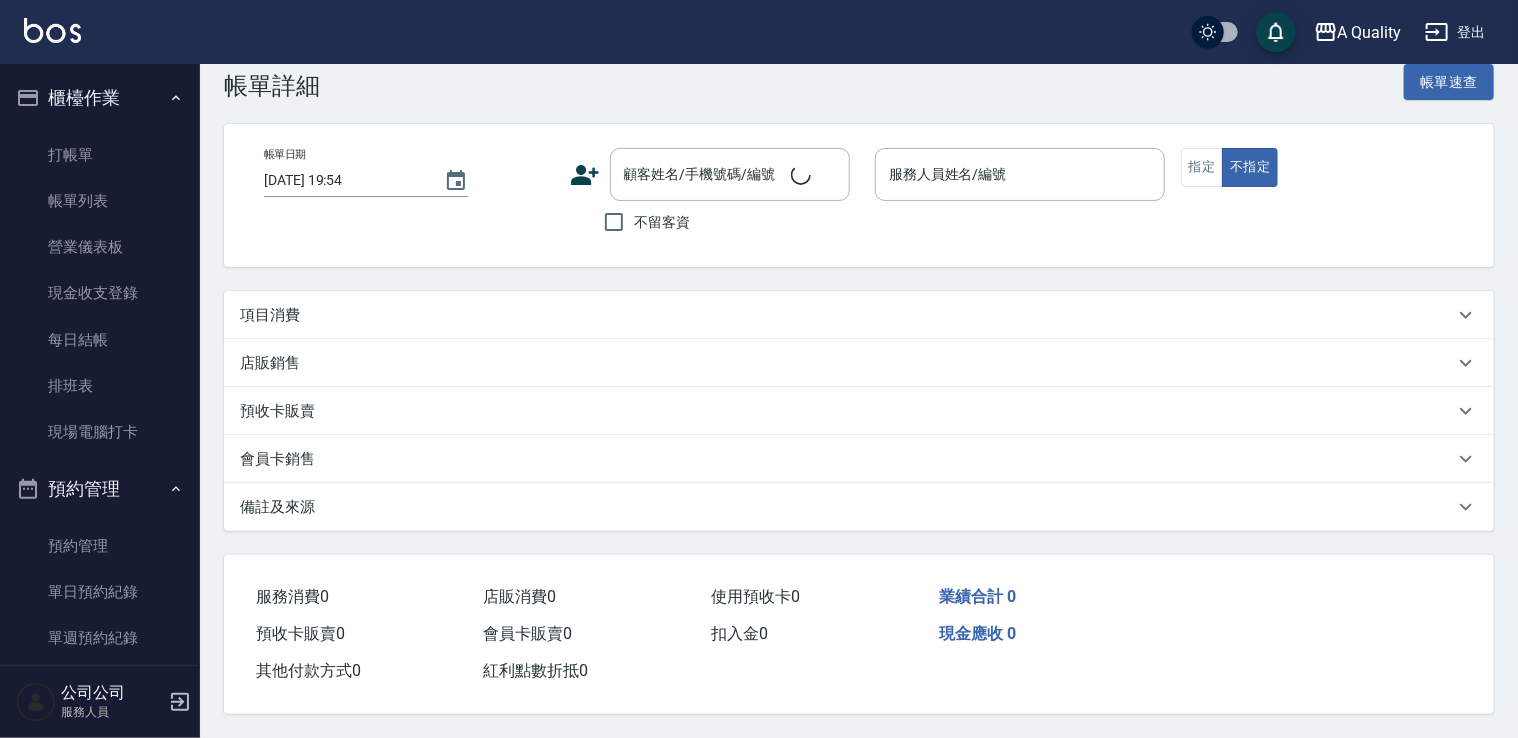 scroll, scrollTop: 0, scrollLeft: 0, axis: both 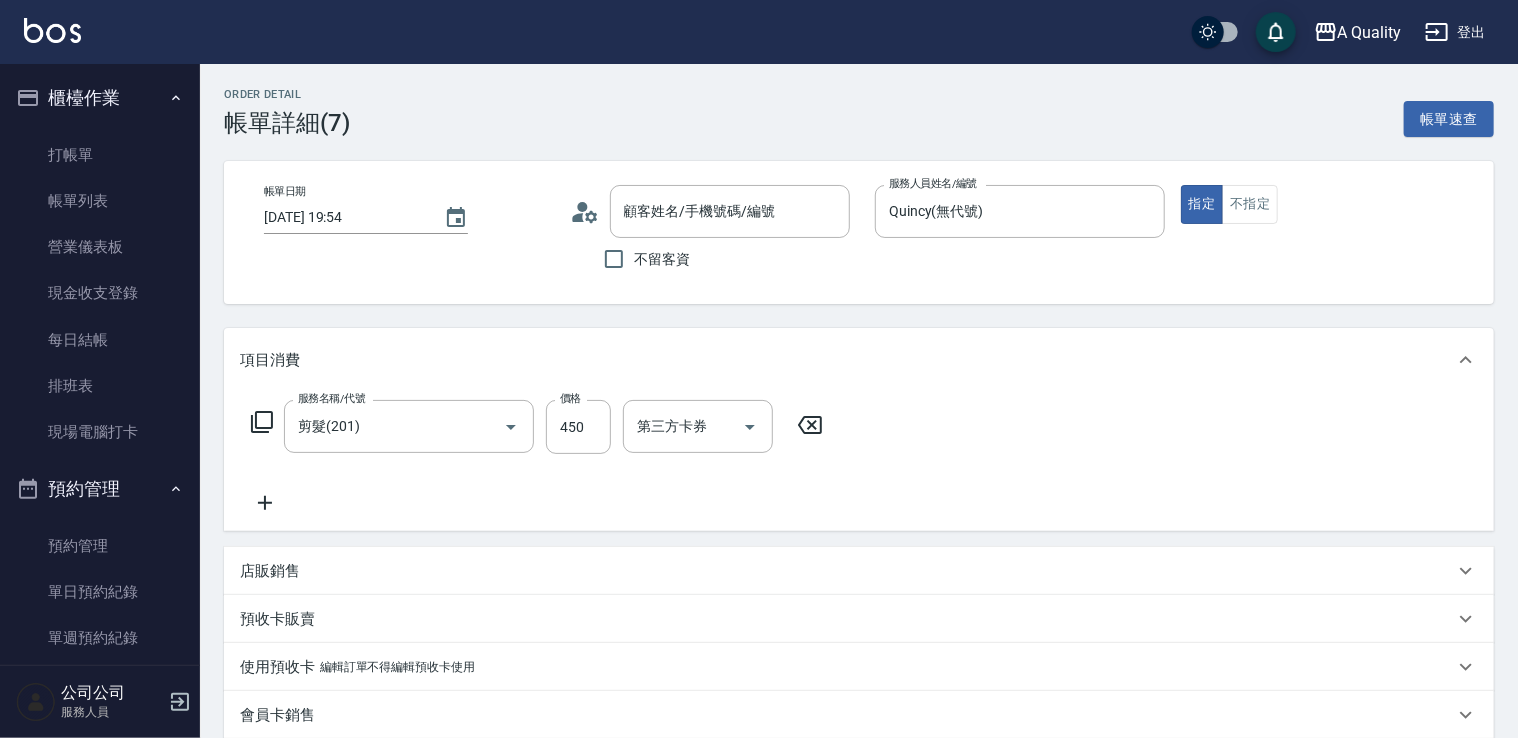 type on "Quincy(無代號)" 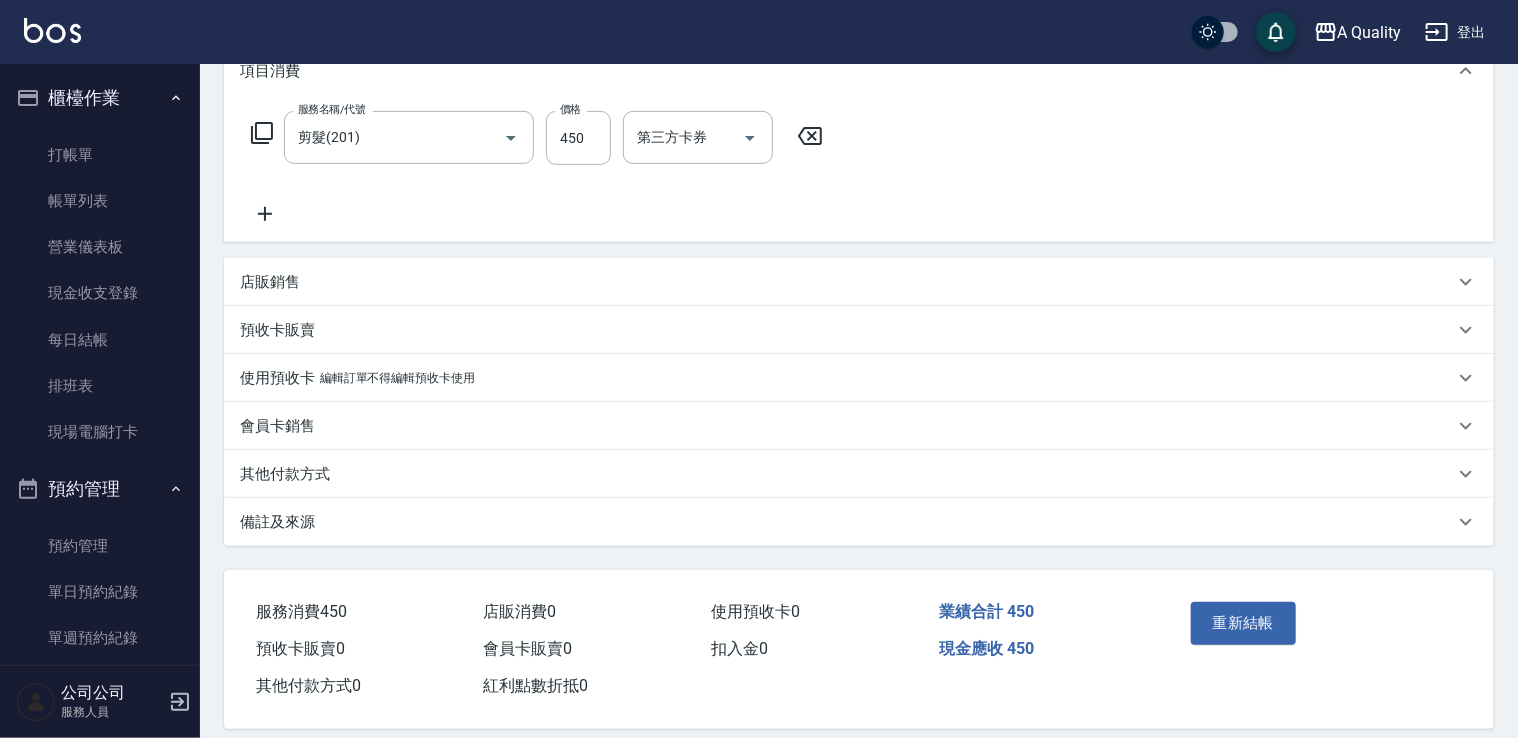 scroll, scrollTop: 310, scrollLeft: 0, axis: vertical 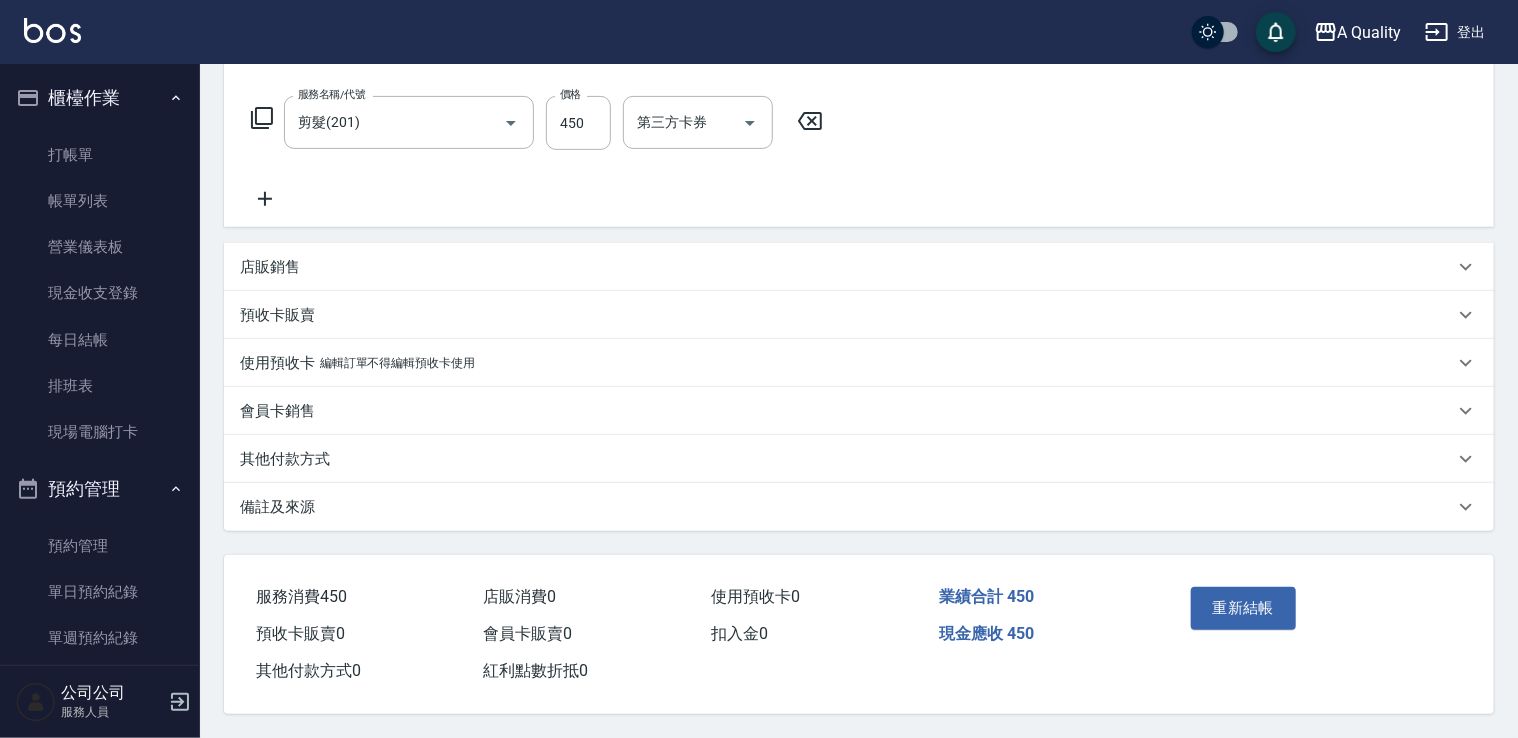 click on "其他付款方式" at bounding box center (285, 459) 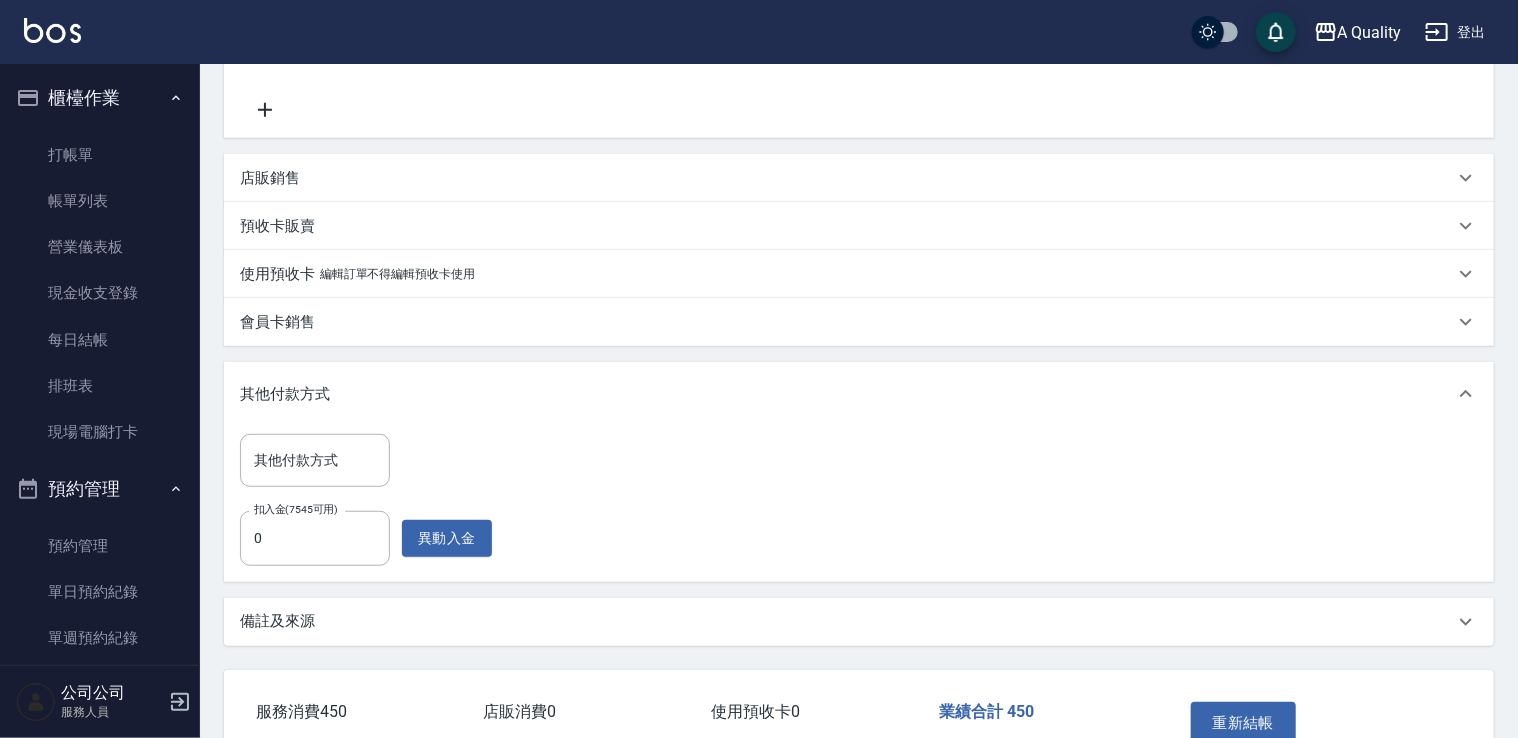scroll, scrollTop: 510, scrollLeft: 0, axis: vertical 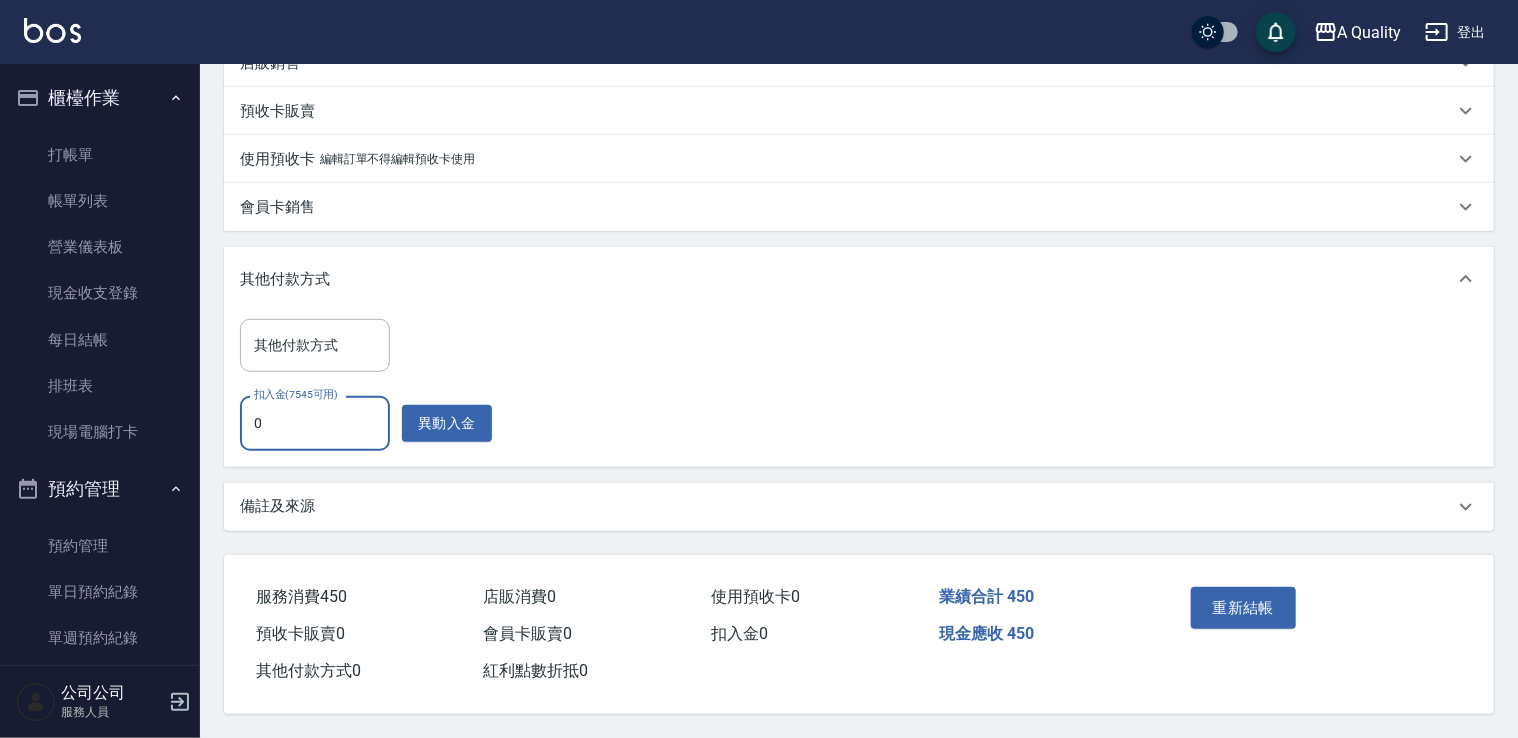 click on "0" at bounding box center (315, 423) 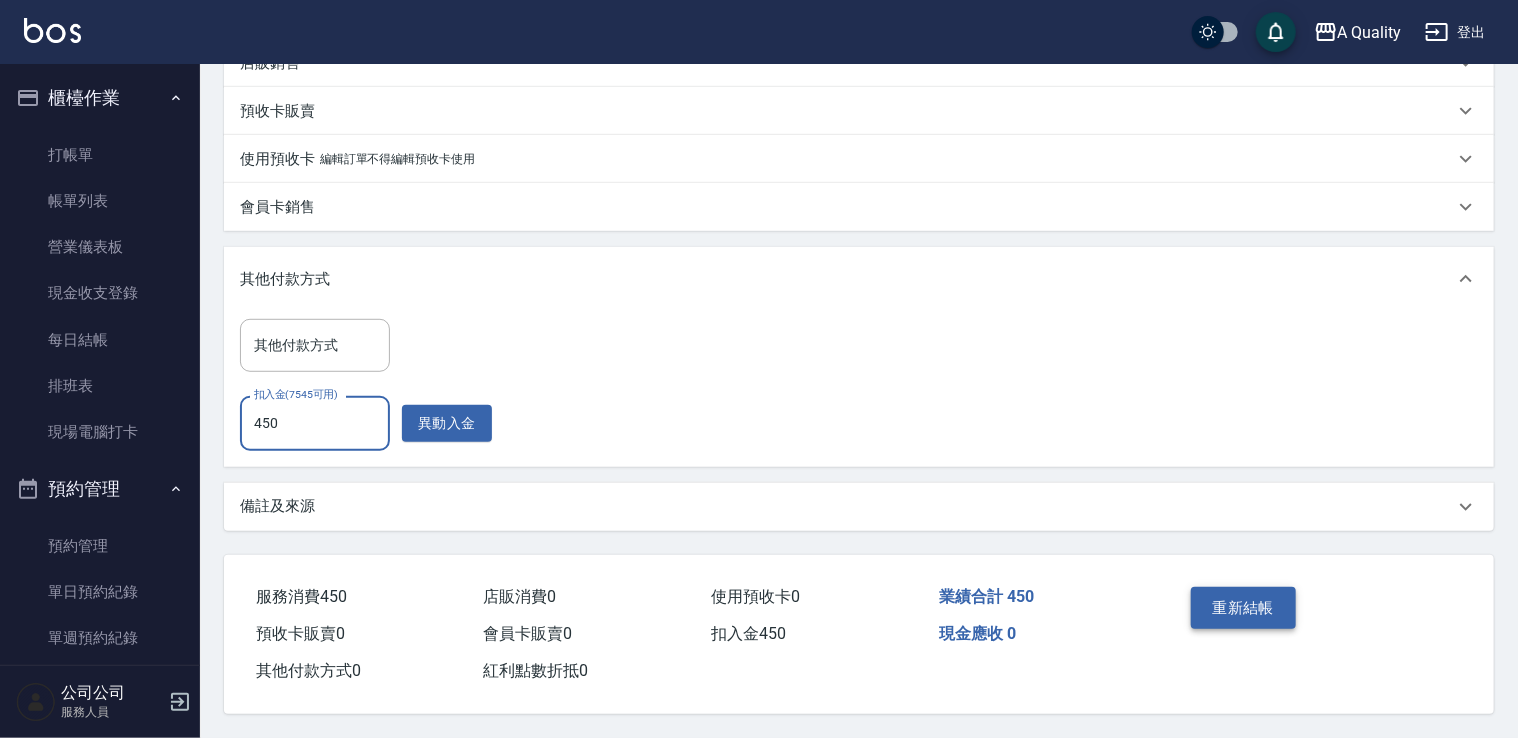 type on "450" 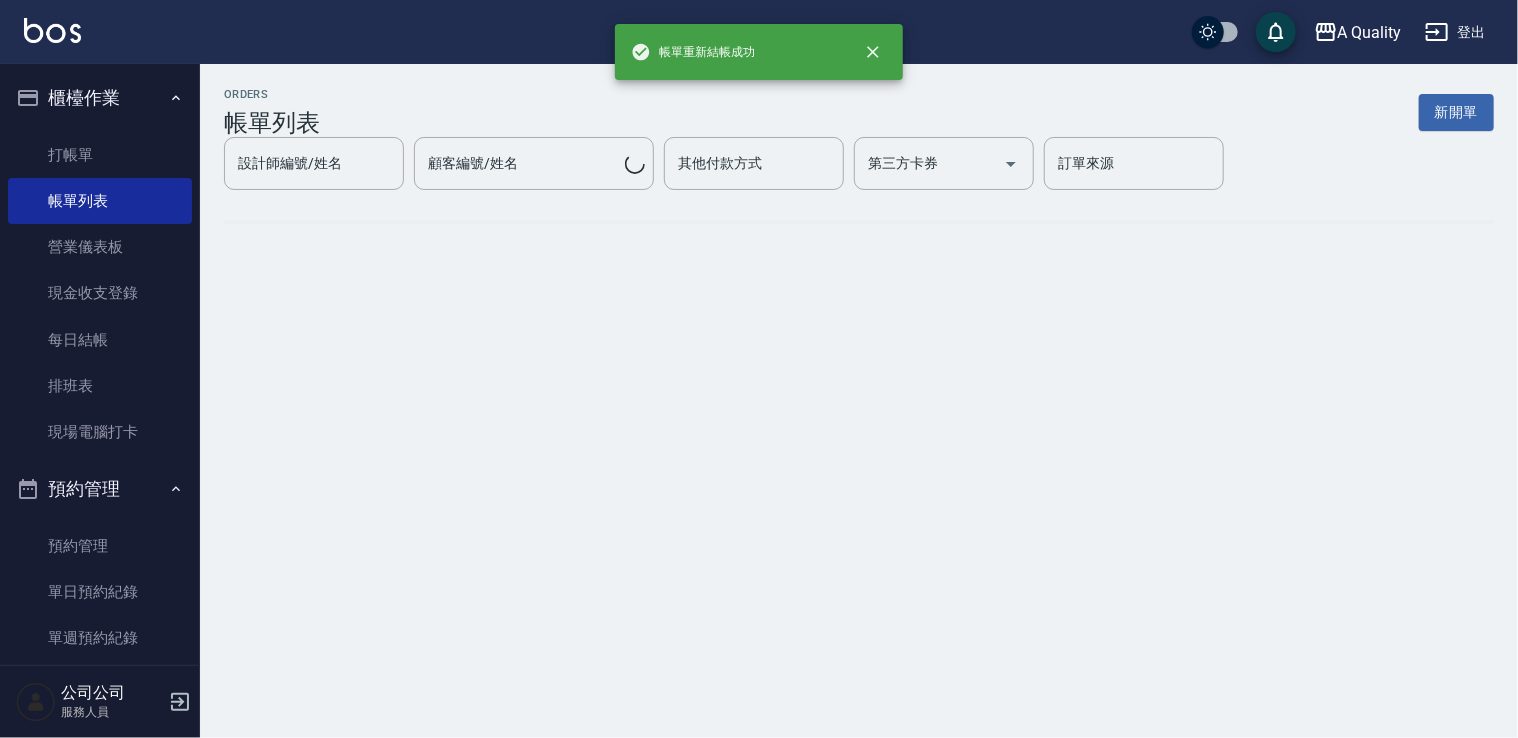 scroll, scrollTop: 0, scrollLeft: 0, axis: both 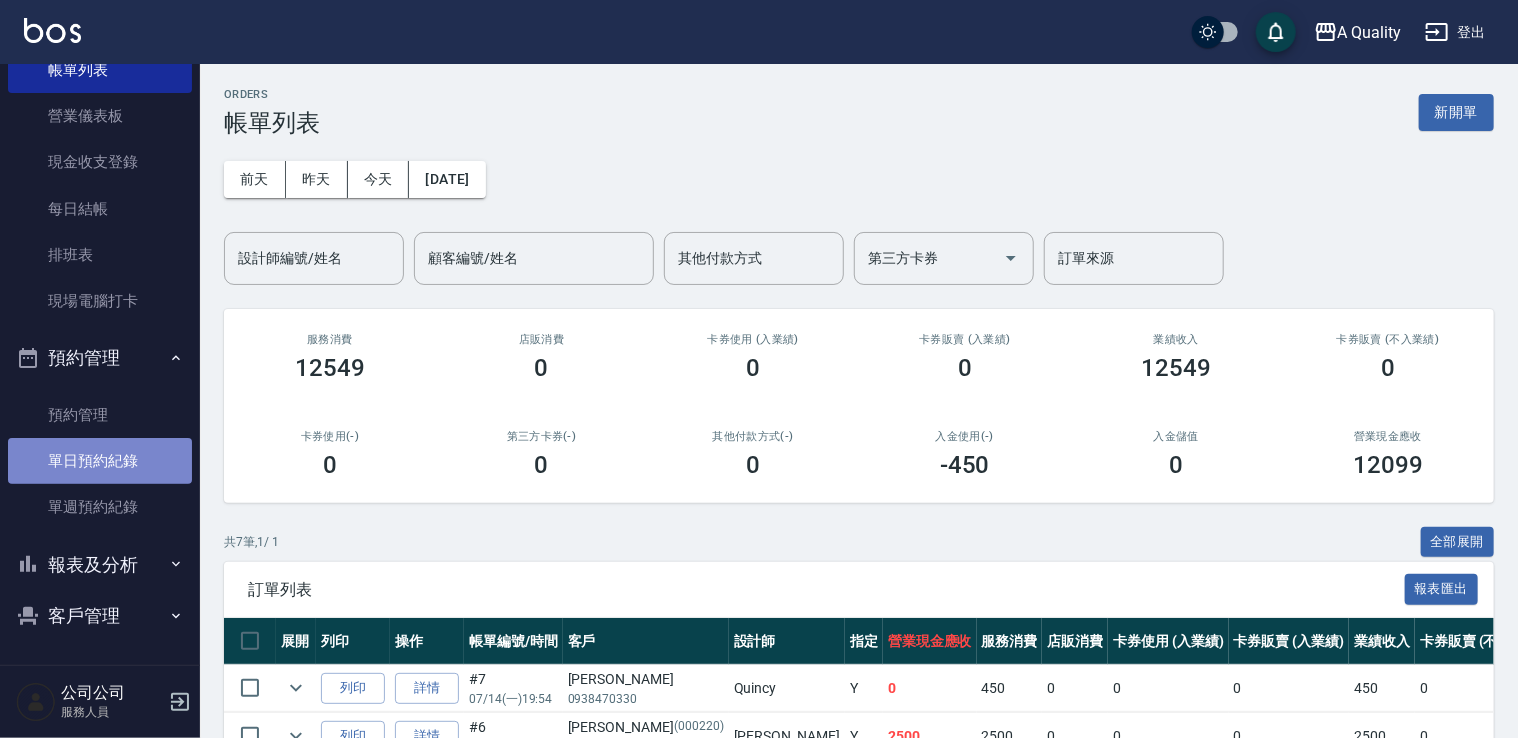 click on "單日預約紀錄" at bounding box center [100, 461] 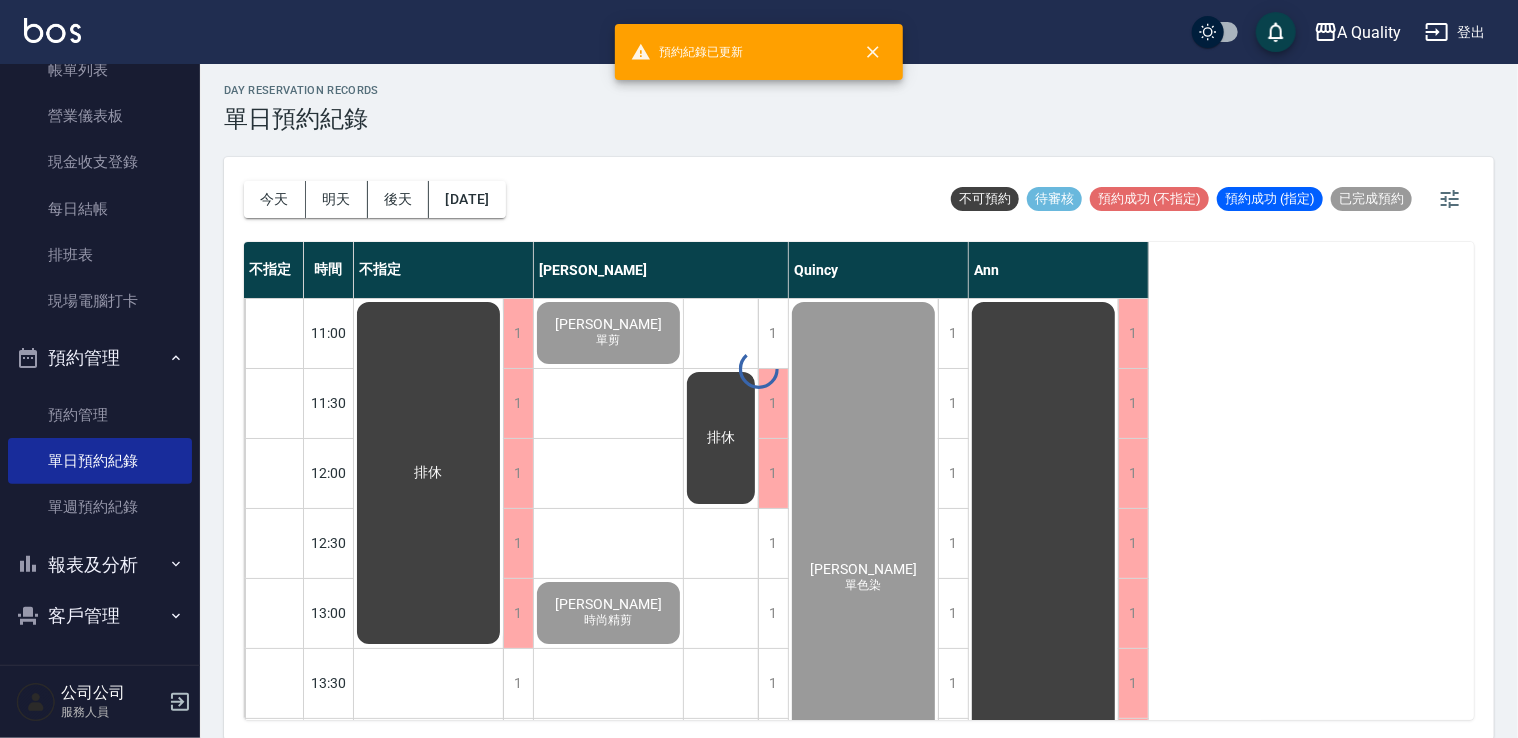 scroll, scrollTop: 5, scrollLeft: 0, axis: vertical 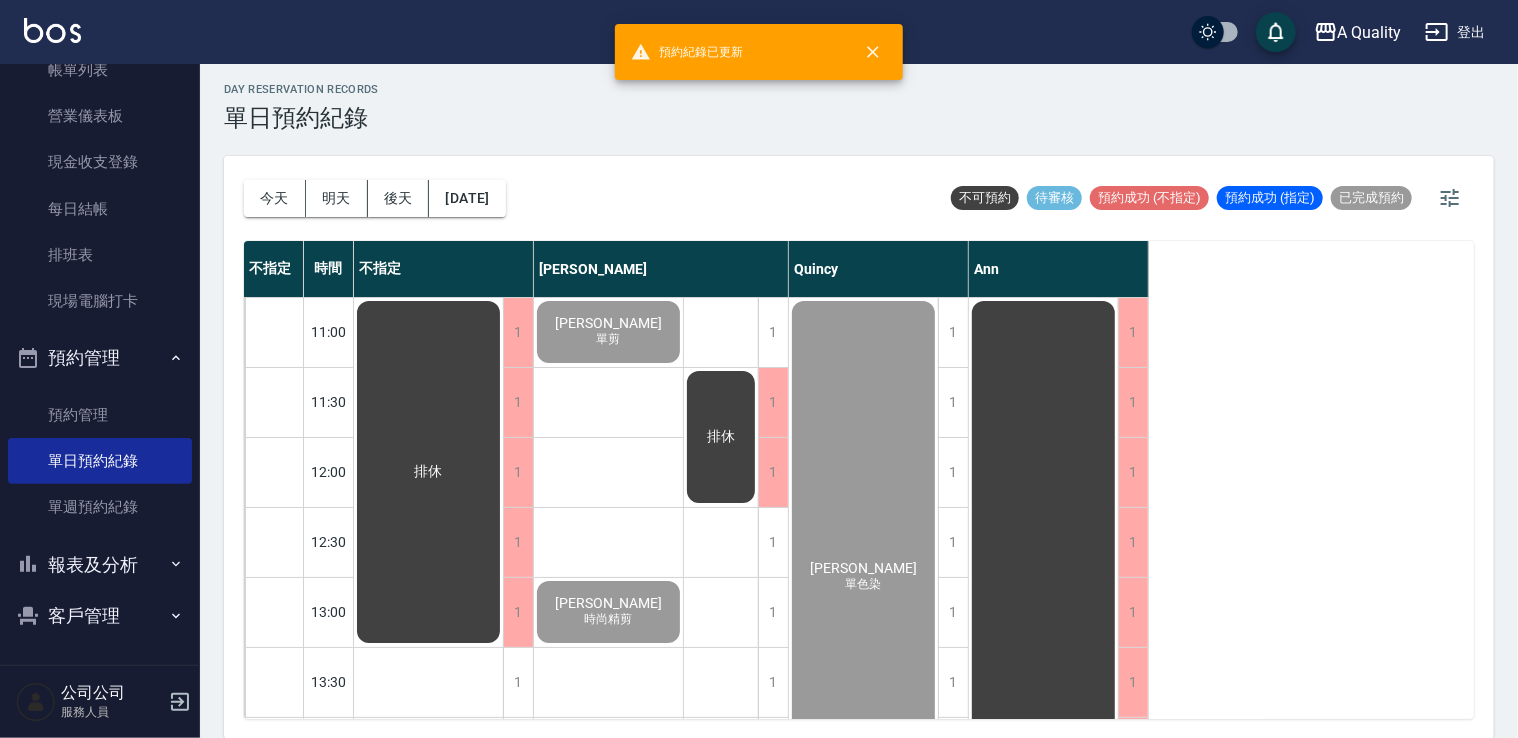 click on "報表及分析" at bounding box center [100, 565] 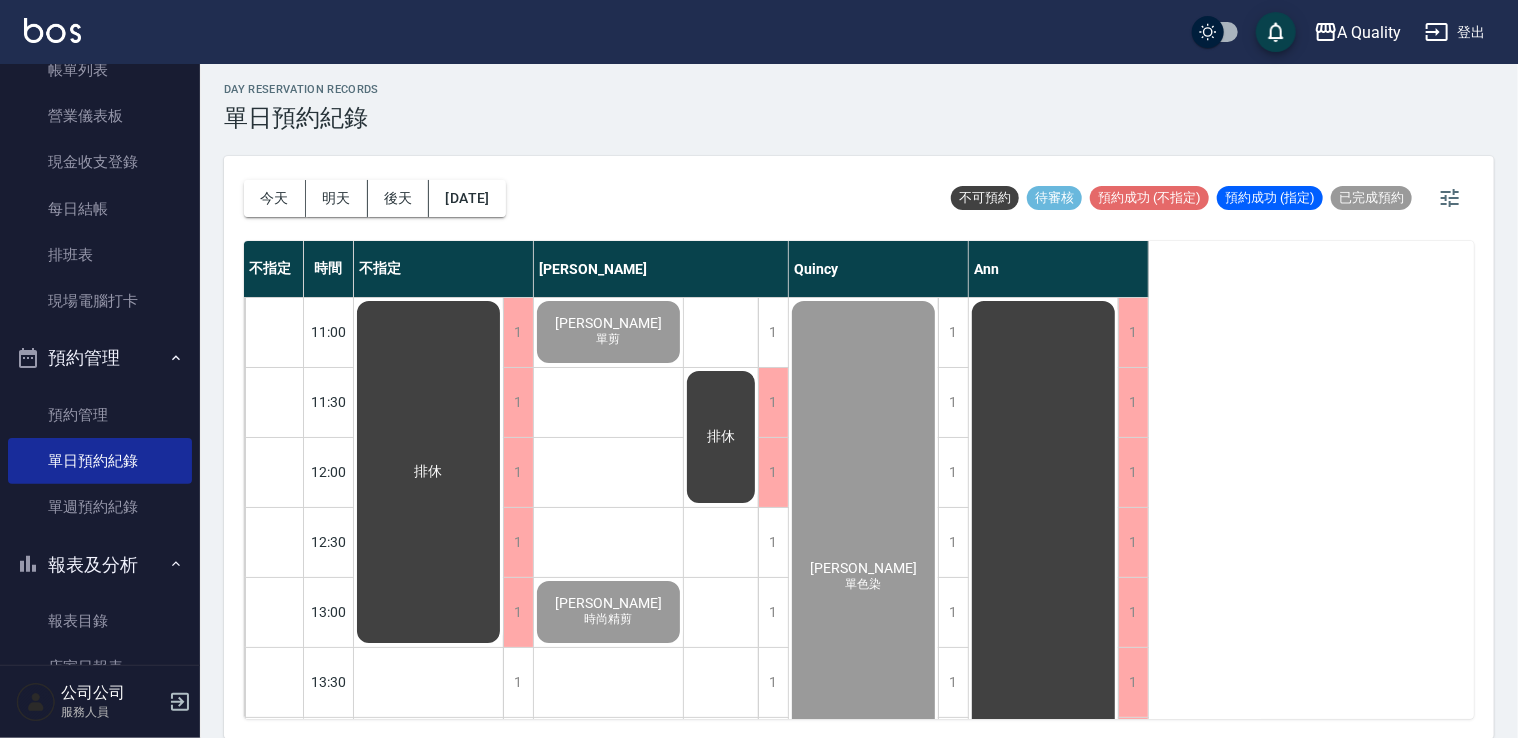 scroll, scrollTop: 431, scrollLeft: 0, axis: vertical 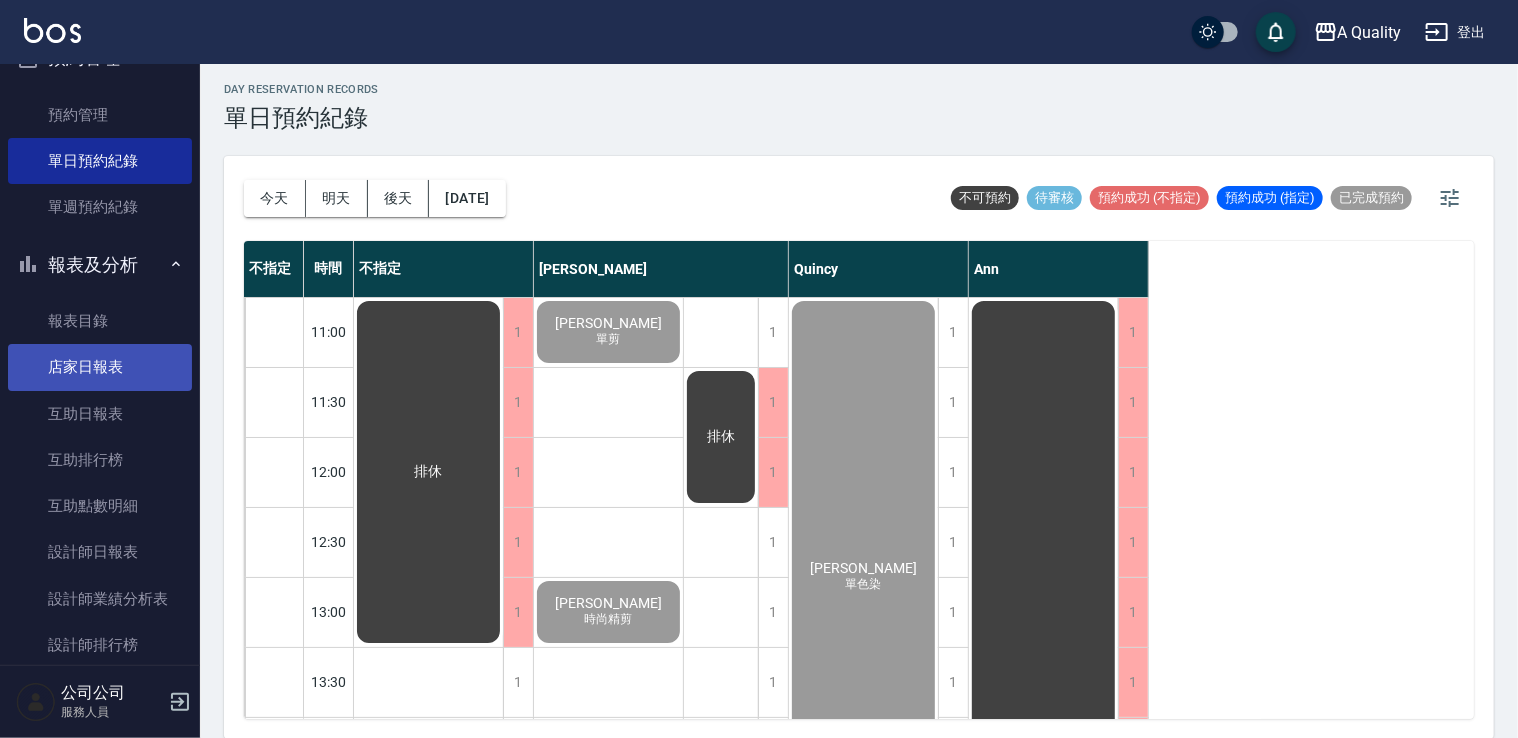 click on "店家日報表" at bounding box center [100, 367] 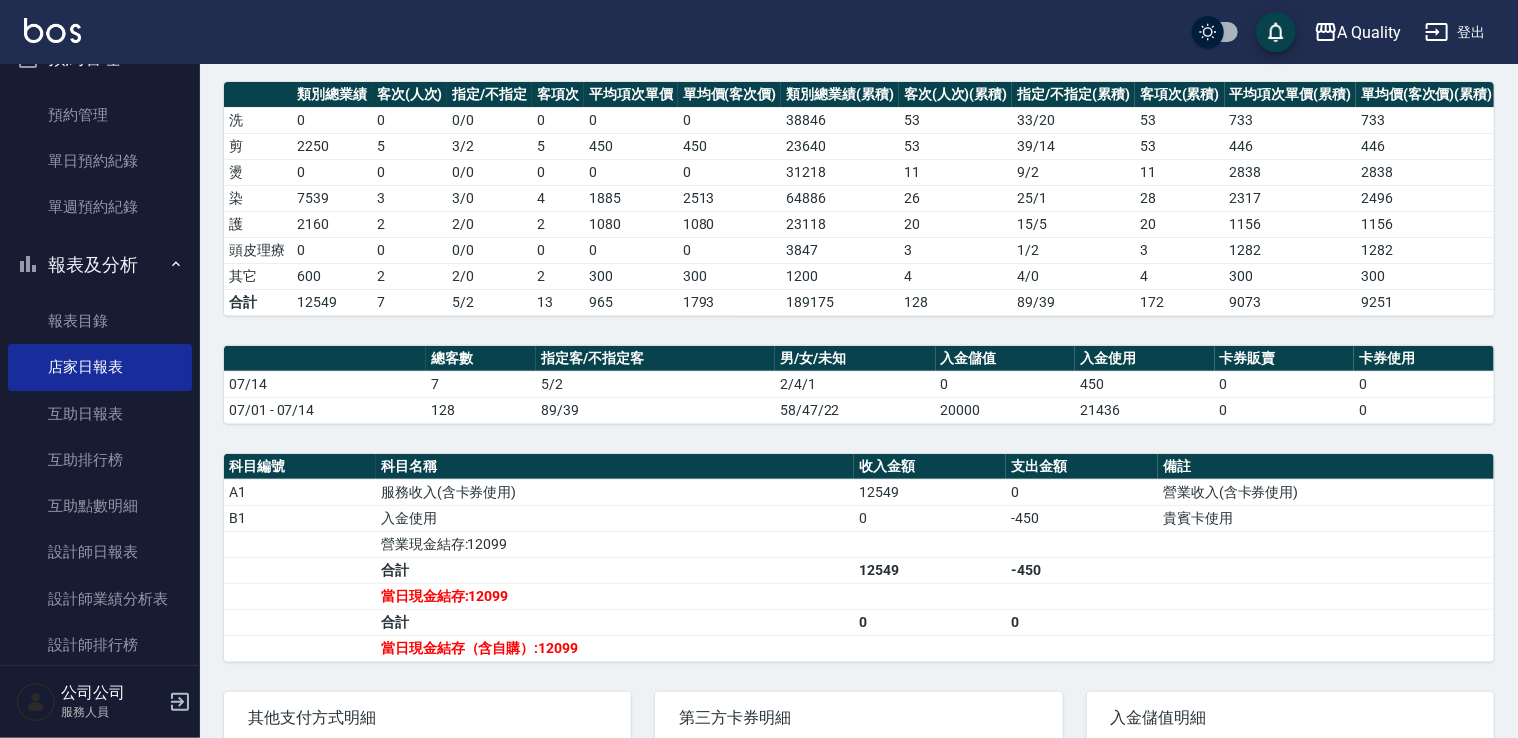 scroll, scrollTop: 369, scrollLeft: 0, axis: vertical 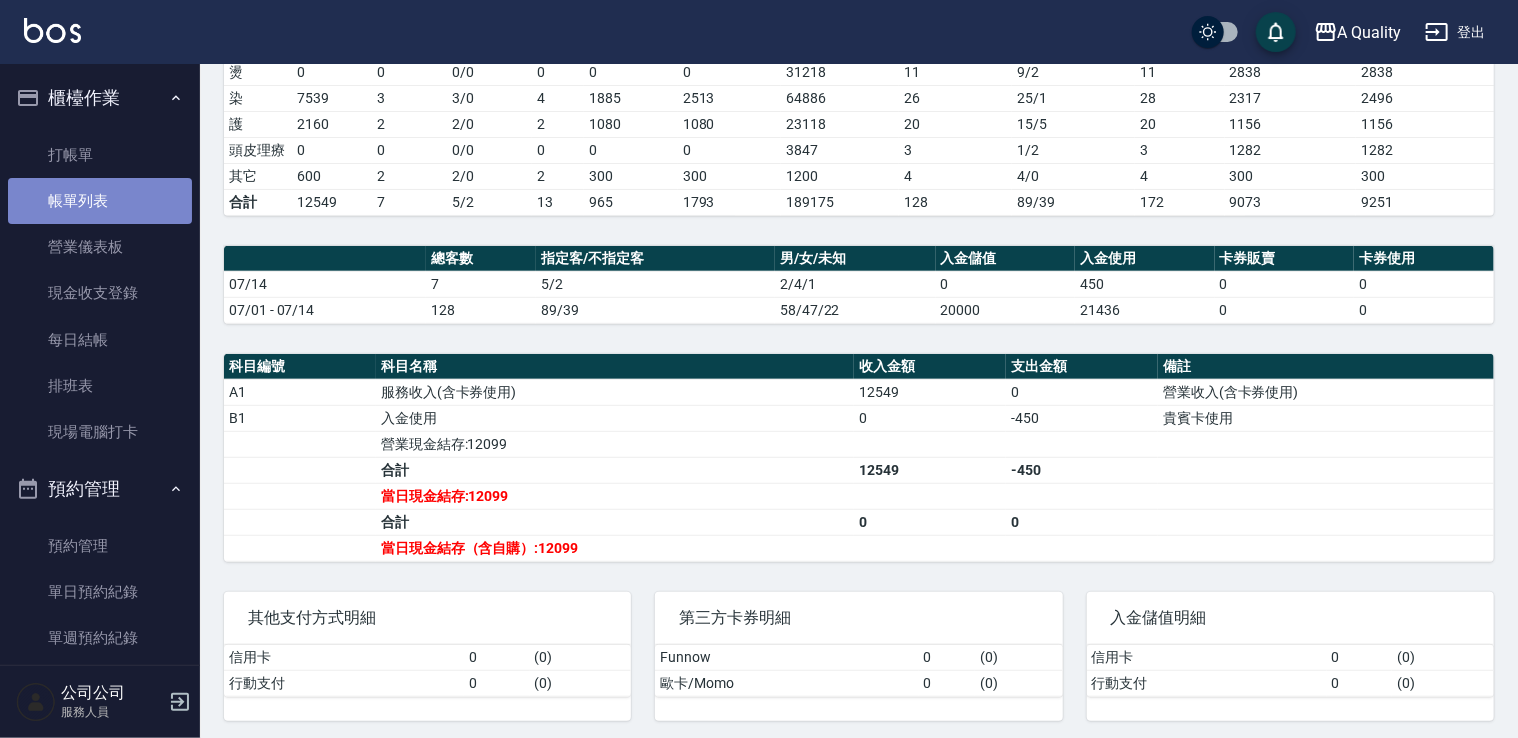 click on "帳單列表" at bounding box center (100, 201) 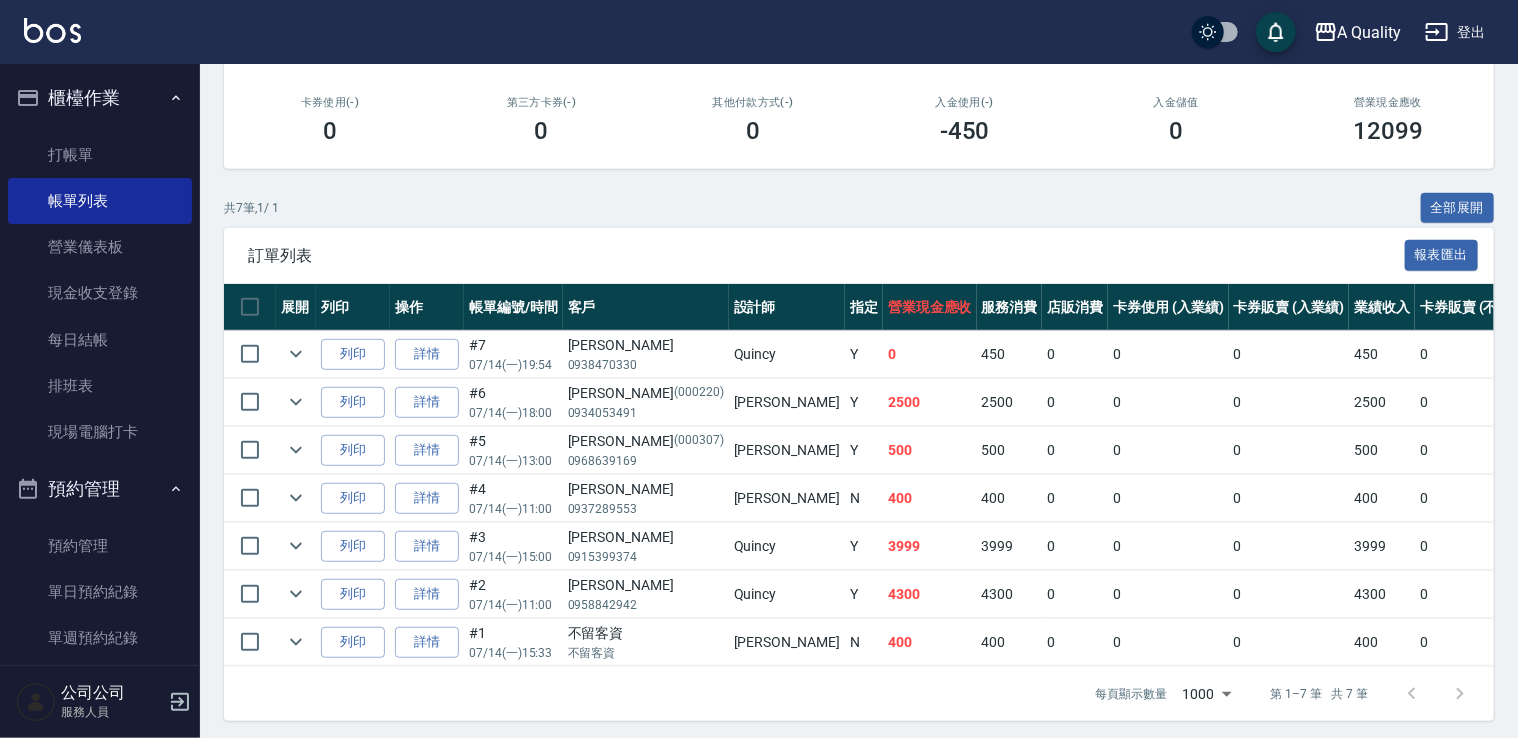 scroll, scrollTop: 352, scrollLeft: 0, axis: vertical 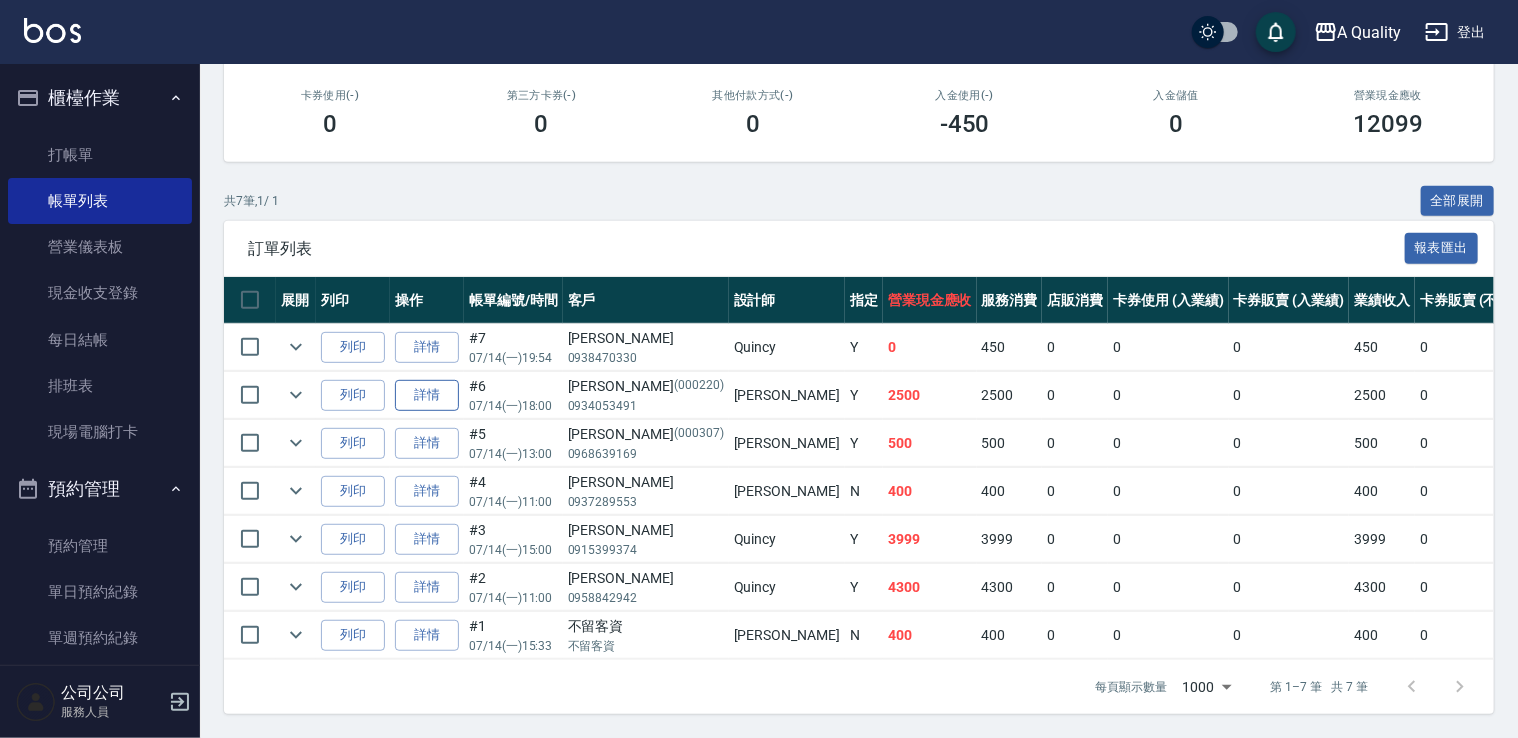 click on "詳情" at bounding box center (427, 395) 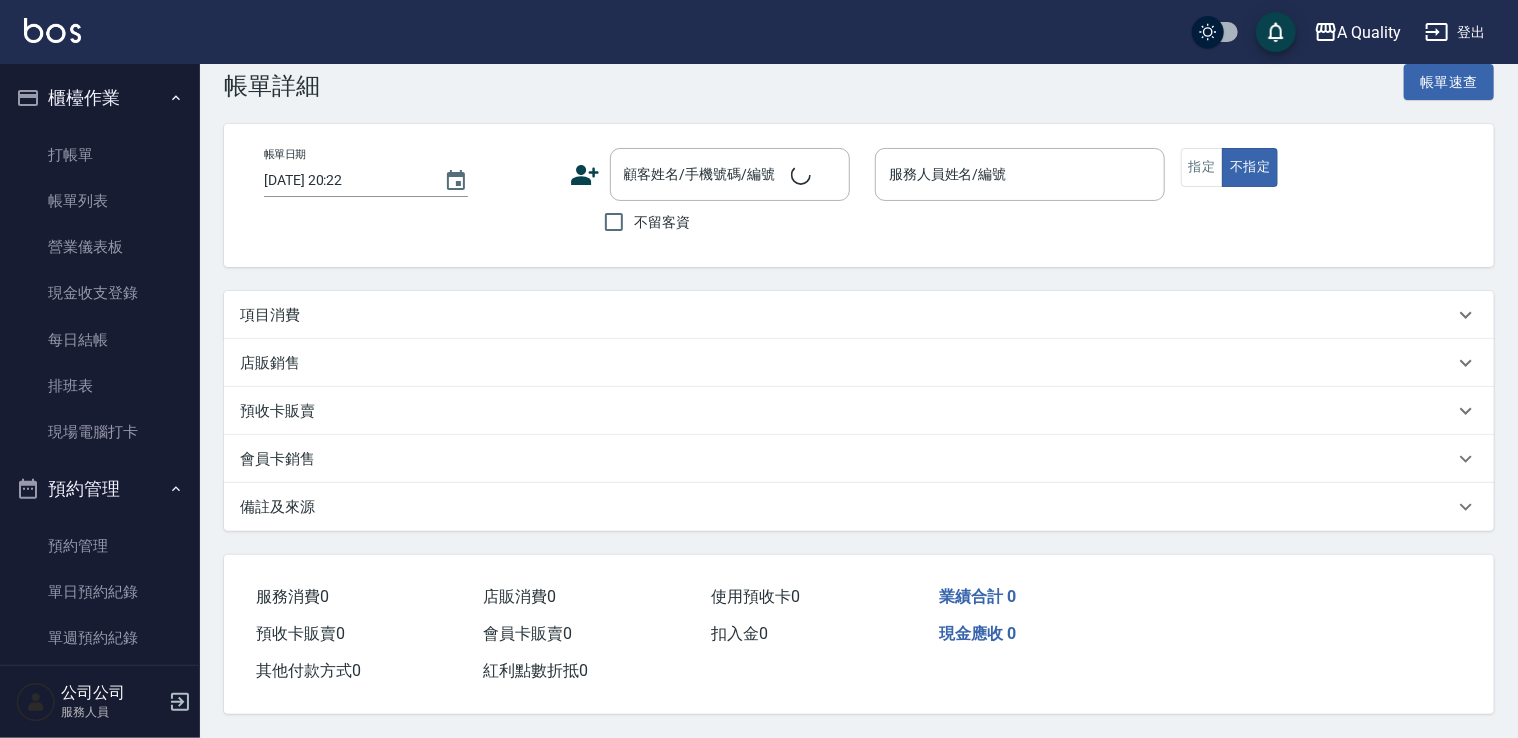 scroll, scrollTop: 0, scrollLeft: 0, axis: both 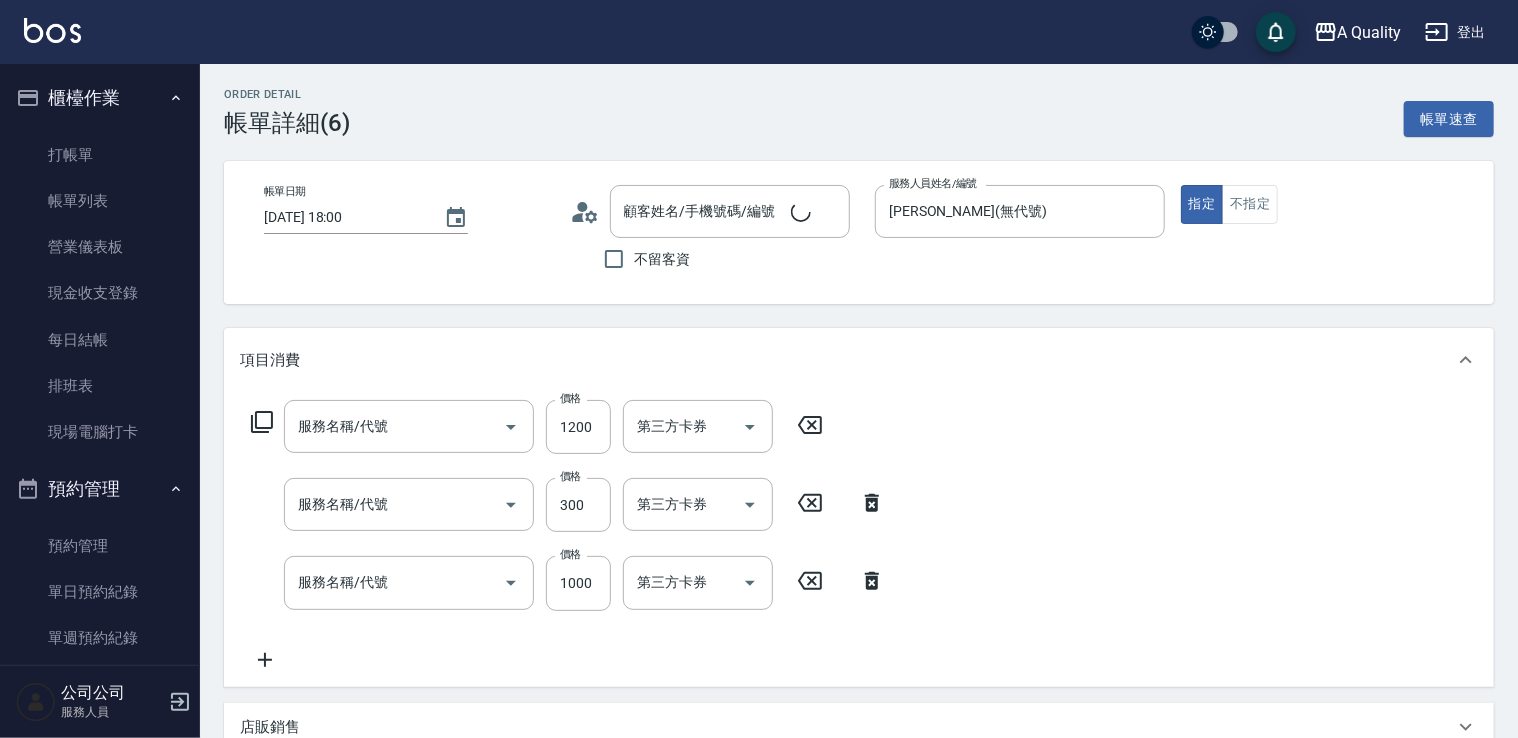 type on "2025/07/14 18:00" 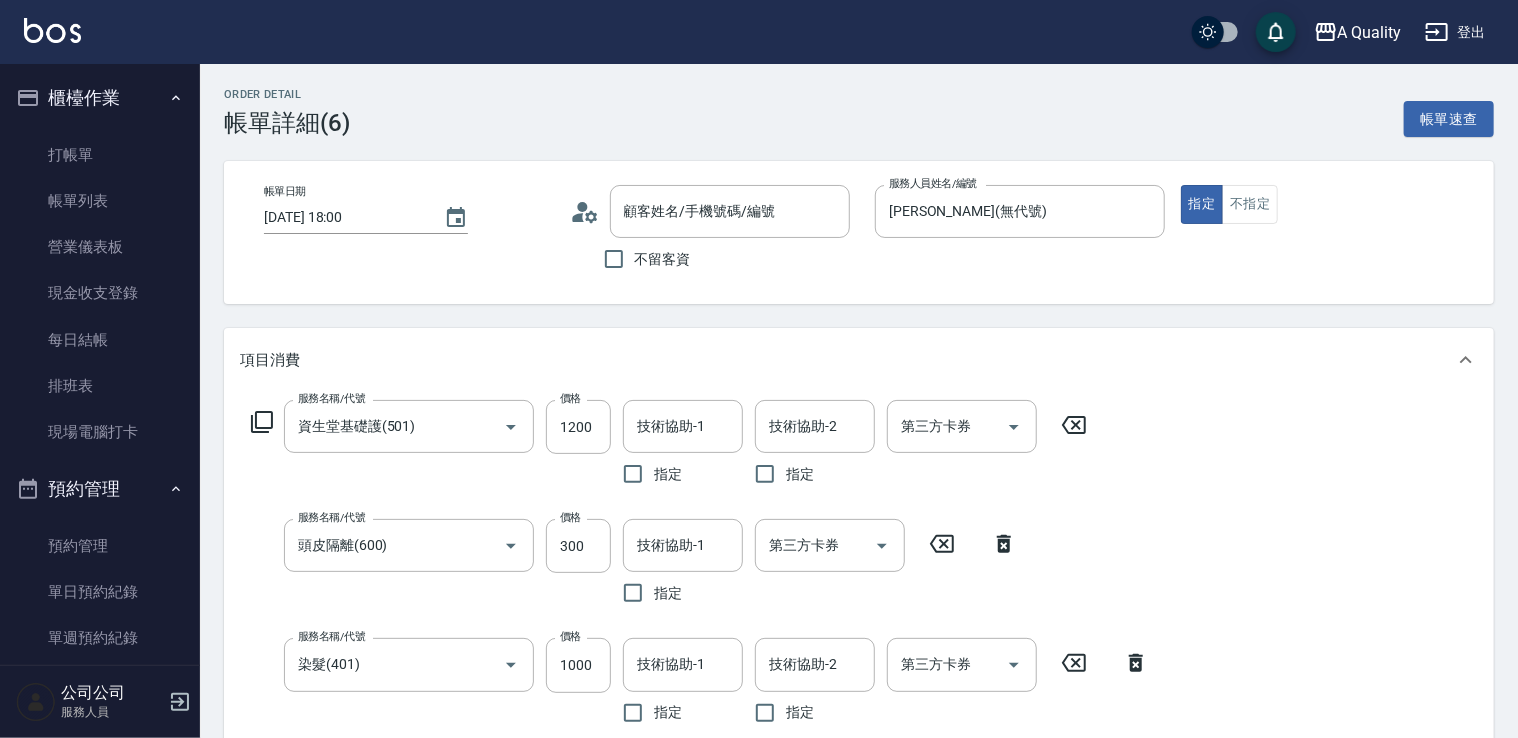 type on "洪愛麗/0934053491/000220" 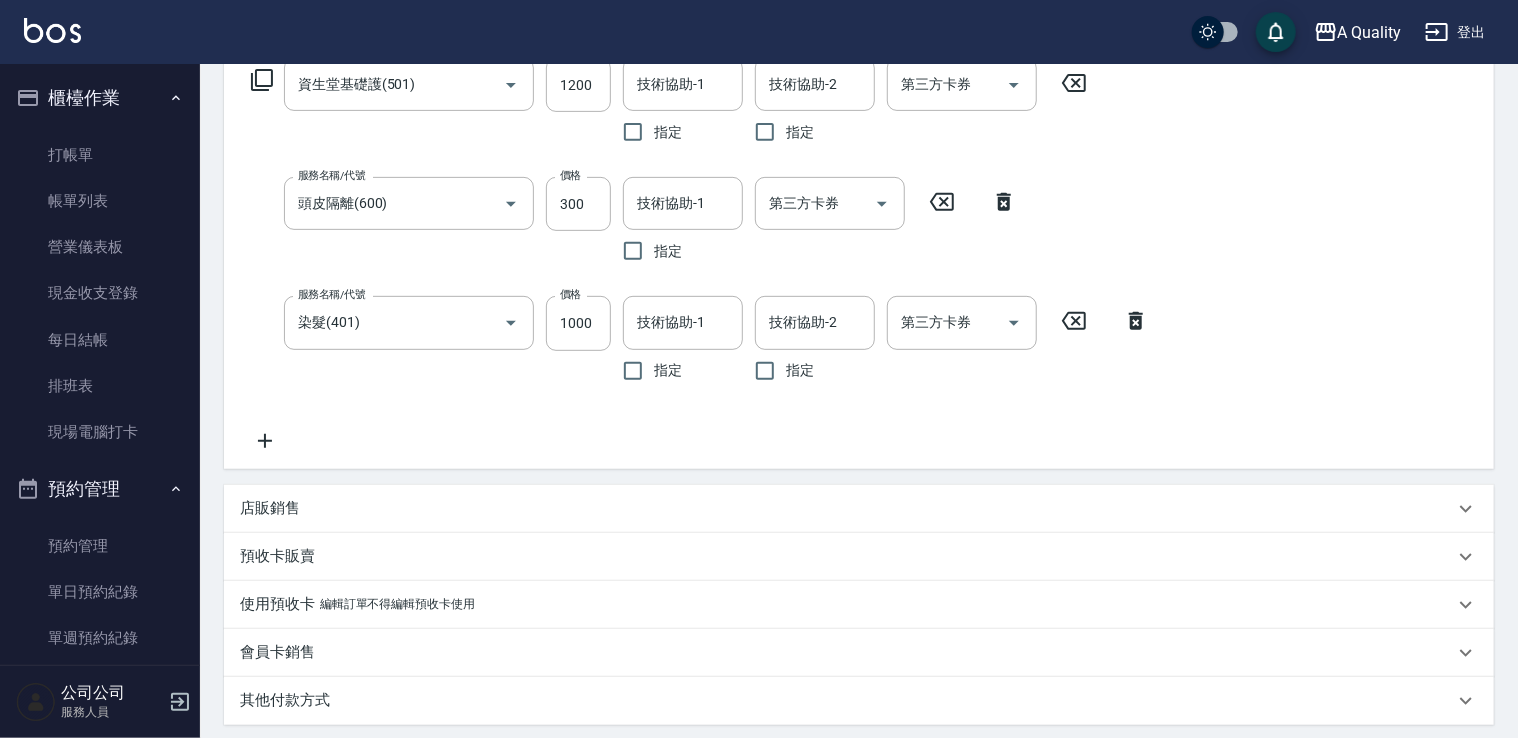 scroll, scrollTop: 724, scrollLeft: 0, axis: vertical 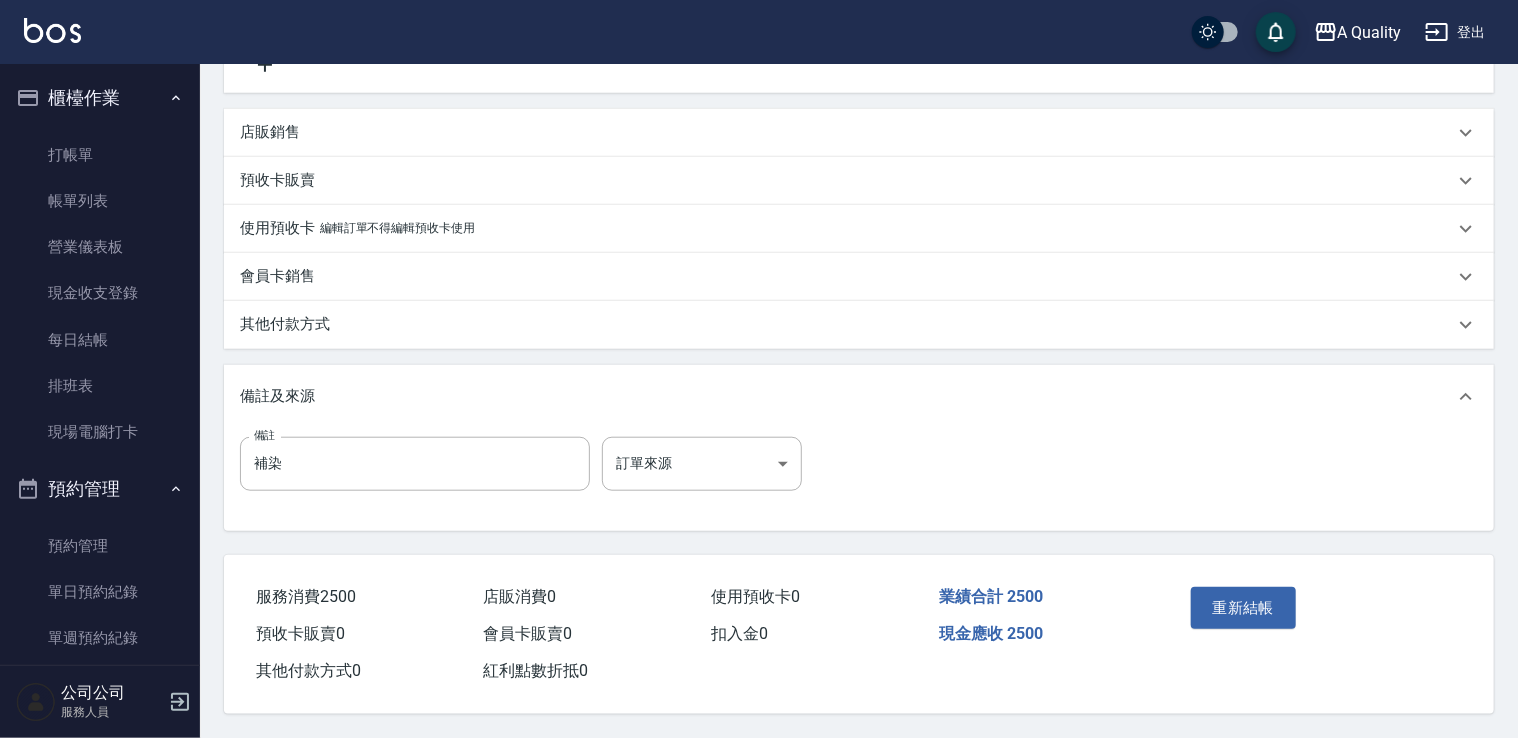 click on "其他付款方式" at bounding box center [285, 324] 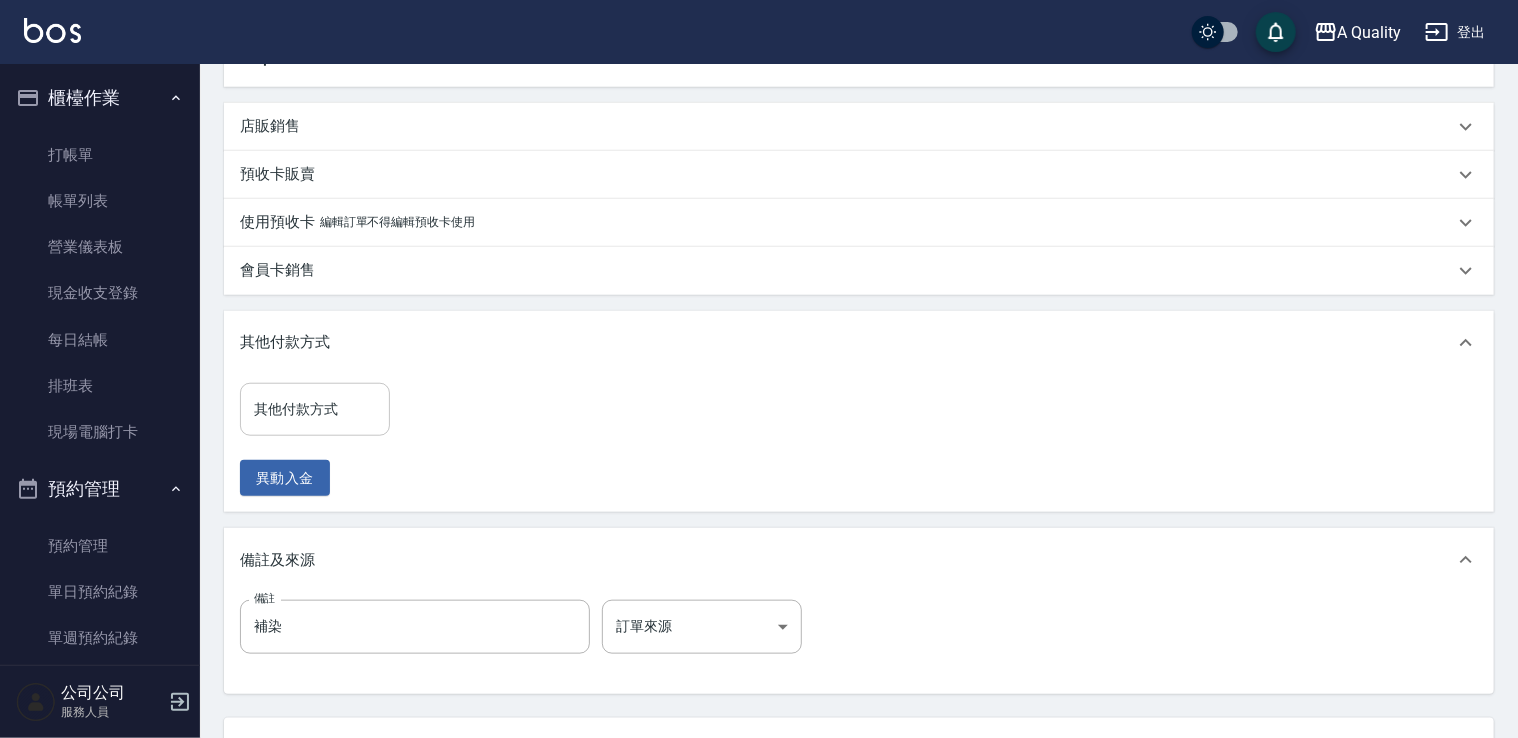 click on "其他付款方式" at bounding box center (315, 409) 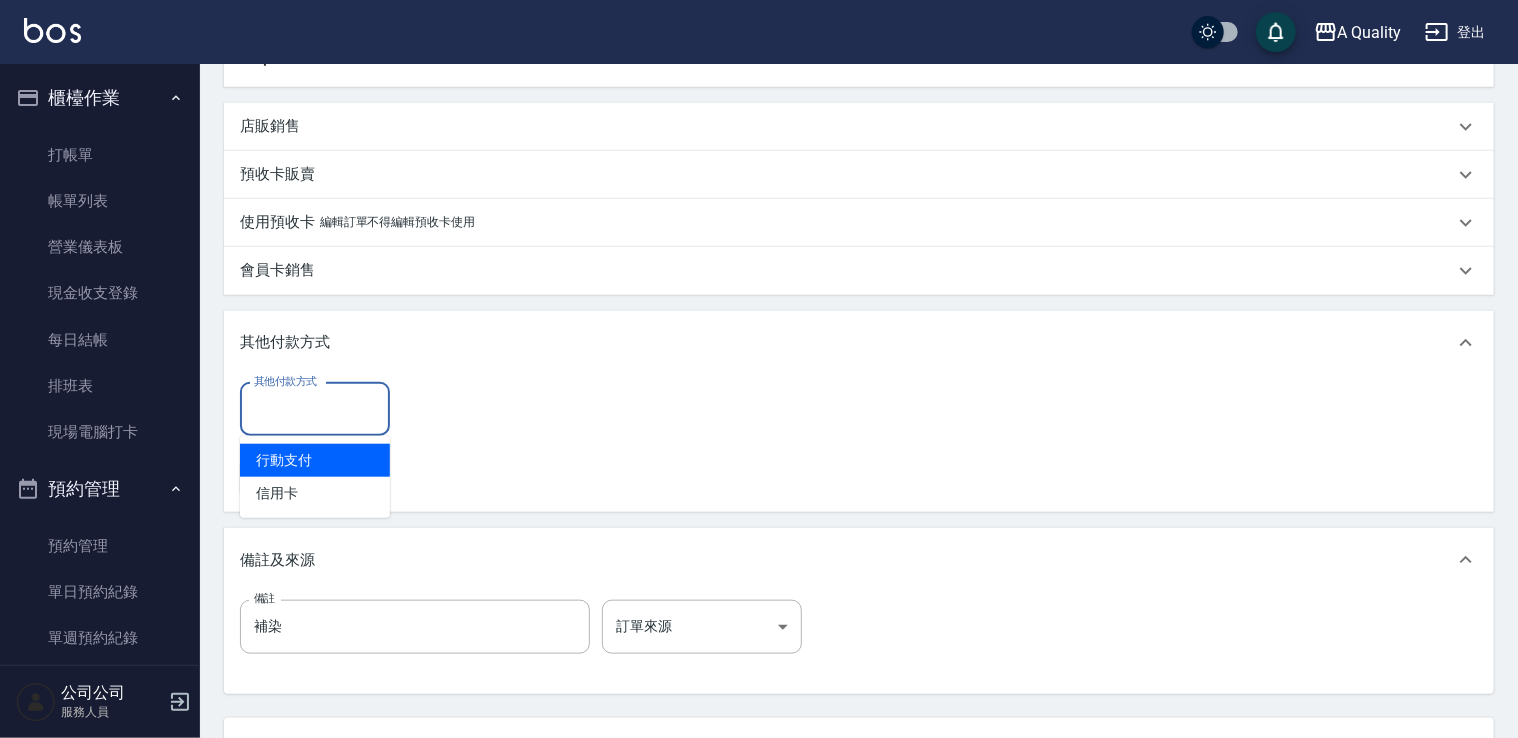 click on "行動支付" at bounding box center (315, 460) 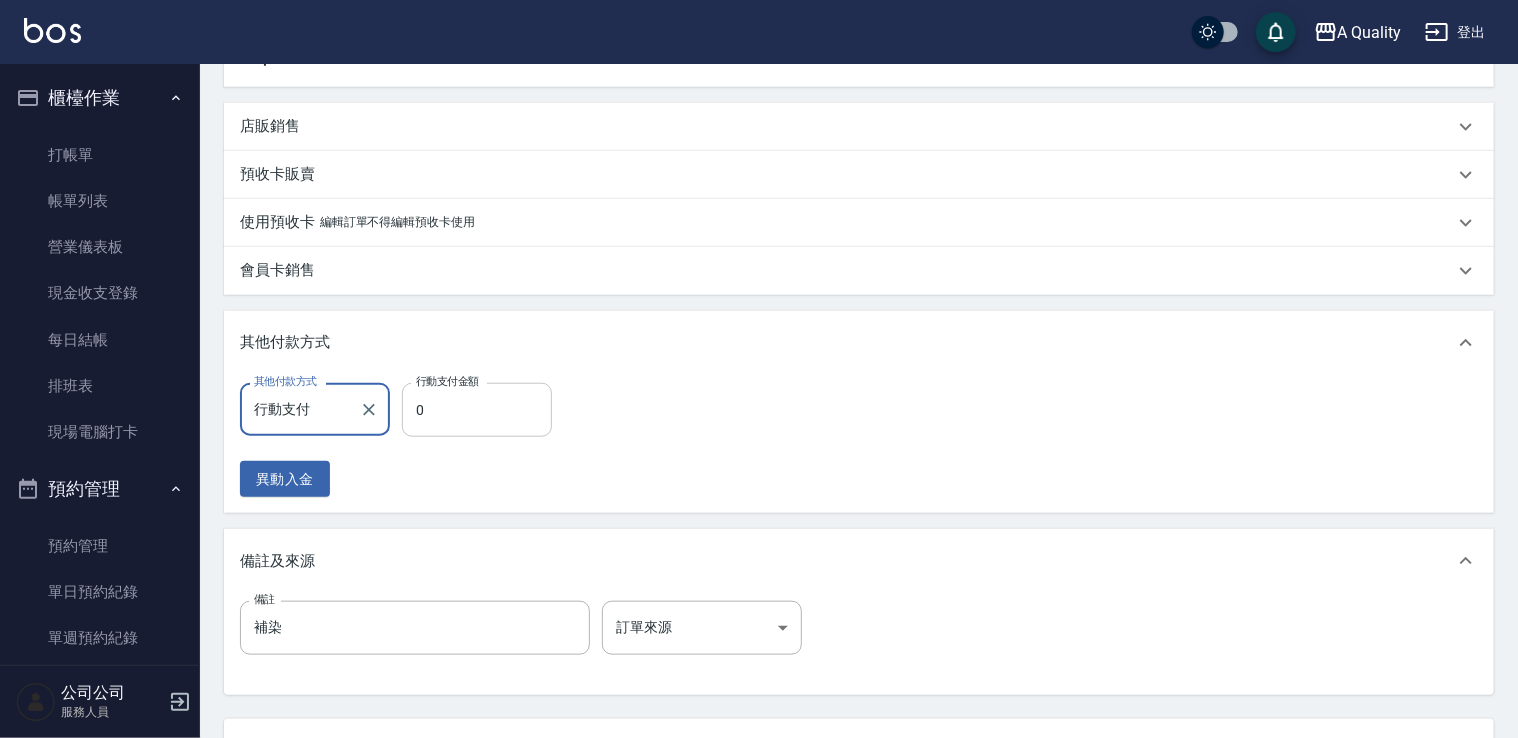 click on "0" at bounding box center [477, 410] 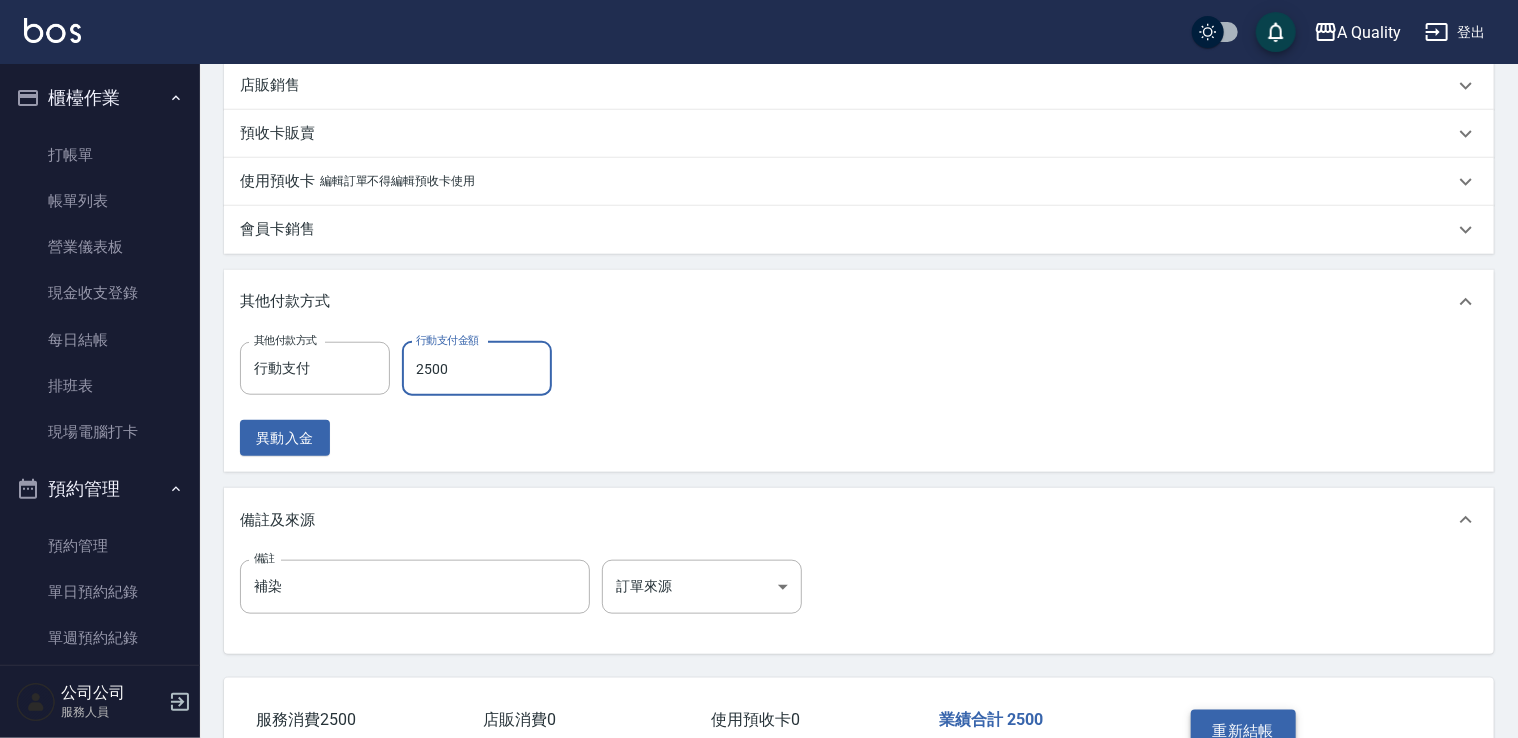 scroll, scrollTop: 894, scrollLeft: 0, axis: vertical 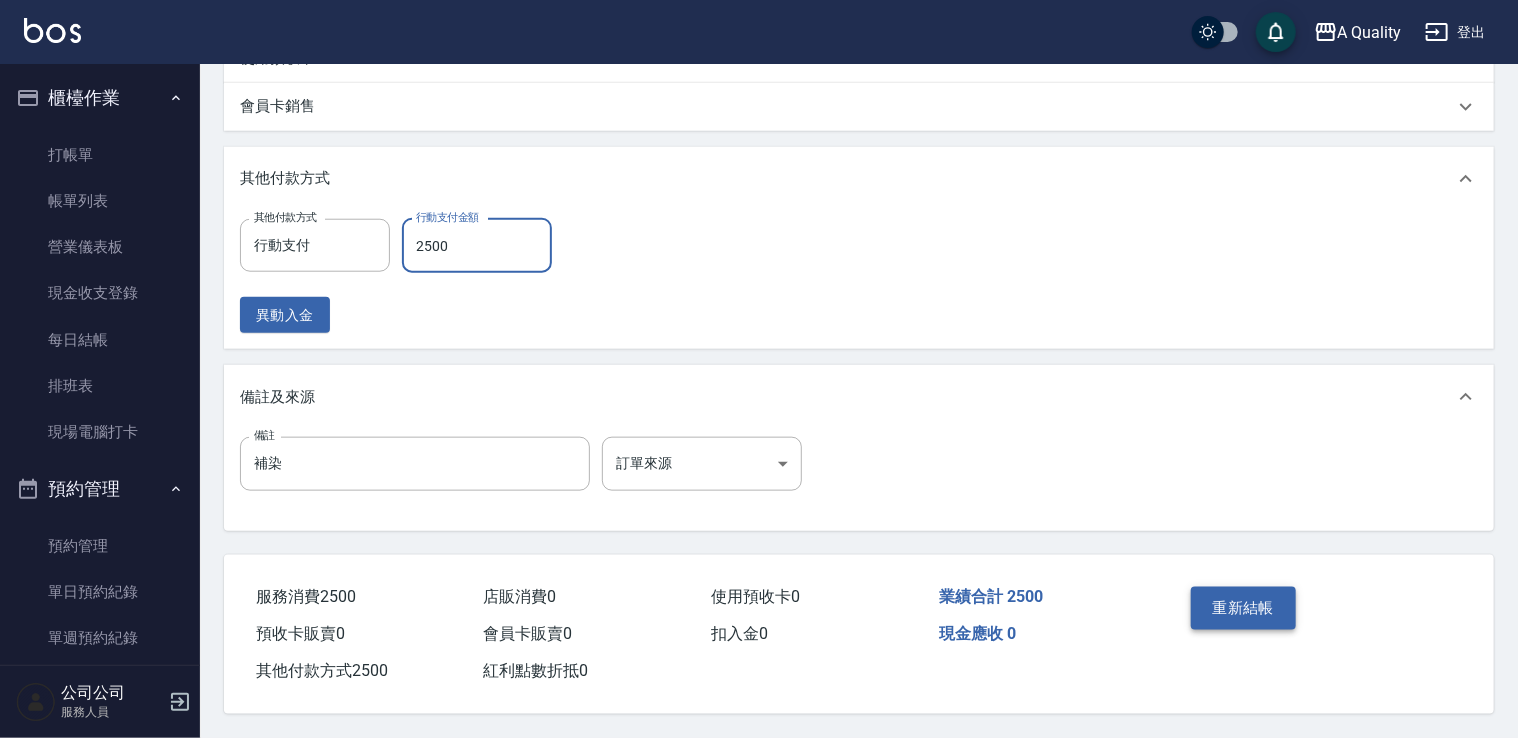 type on "2500" 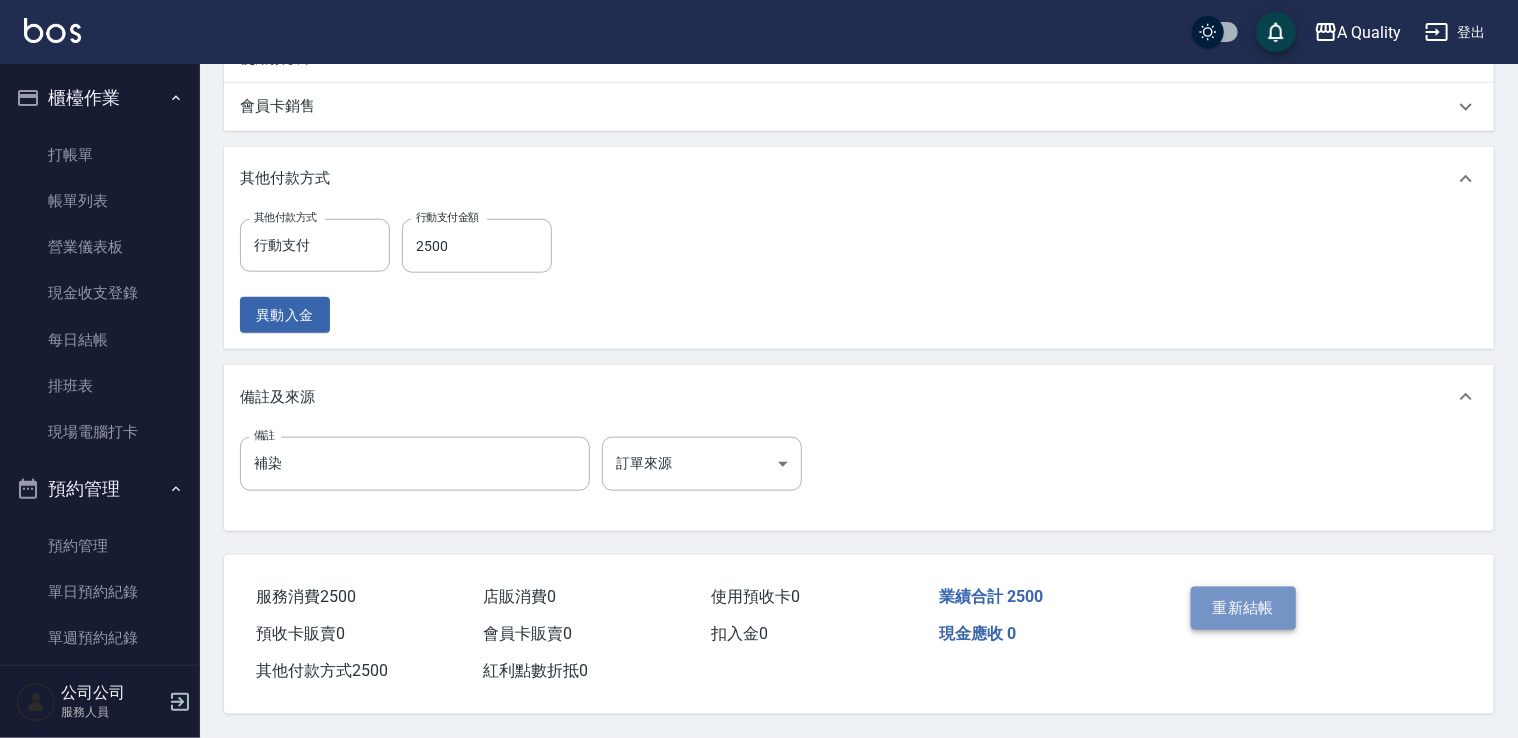 click on "重新結帳" at bounding box center (1244, 608) 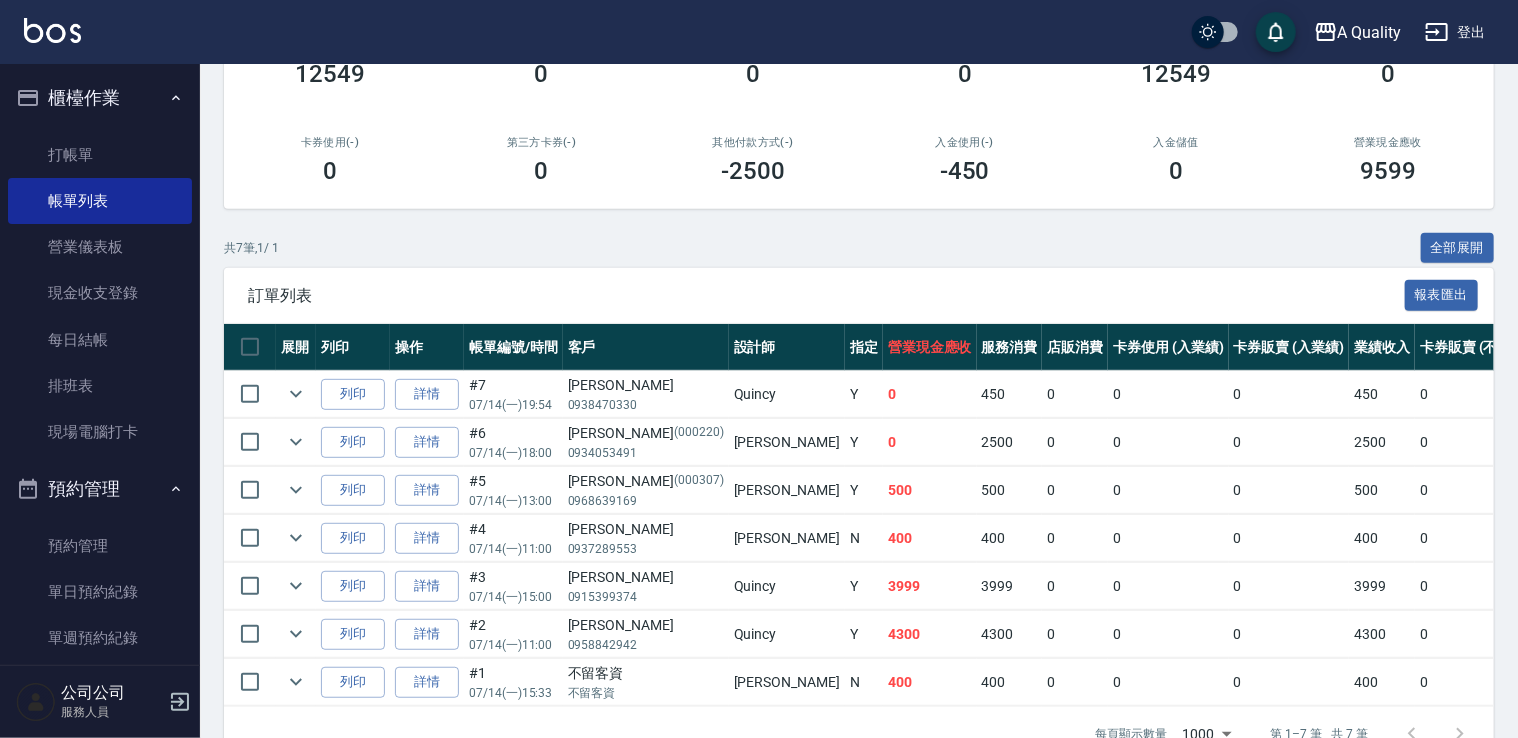 scroll, scrollTop: 300, scrollLeft: 0, axis: vertical 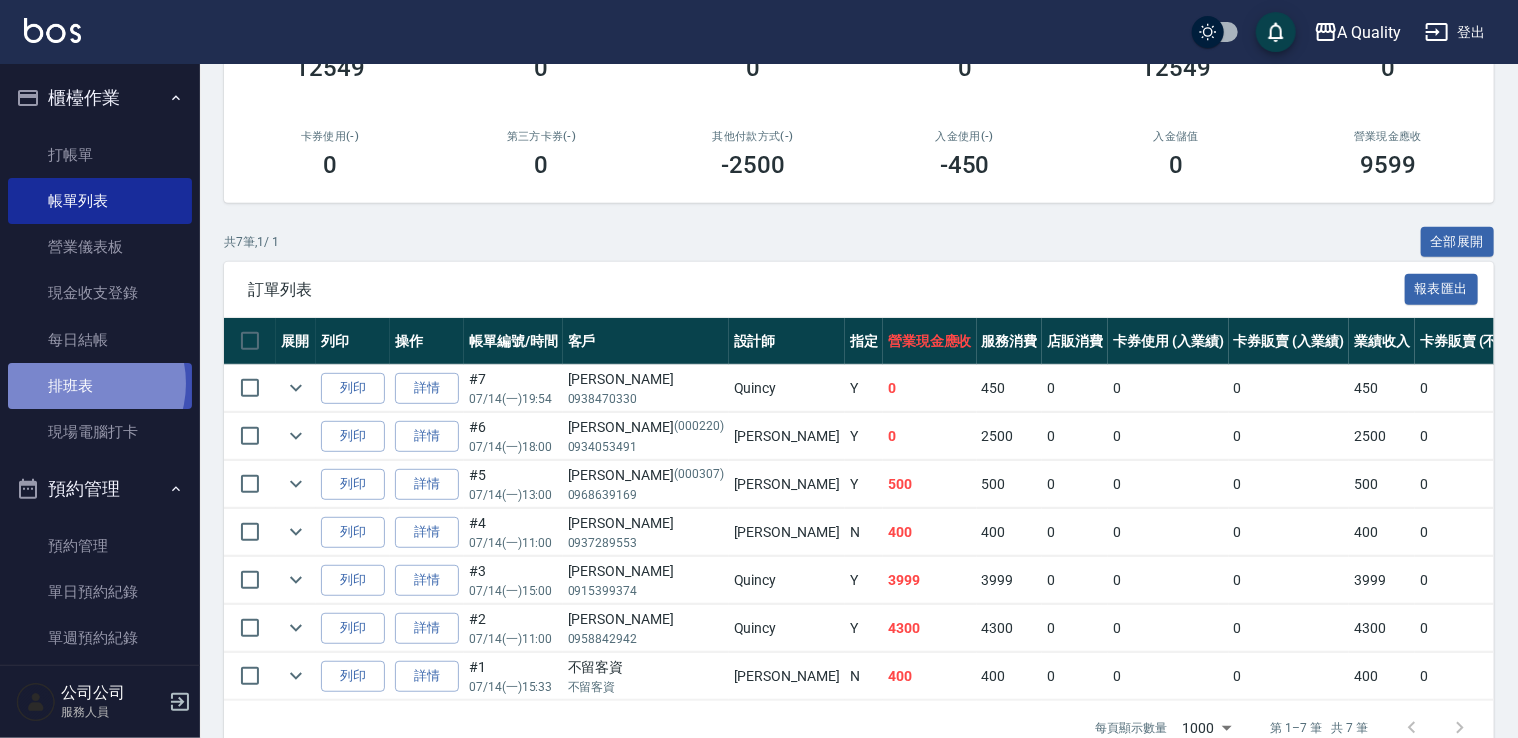 click on "排班表" at bounding box center [100, 386] 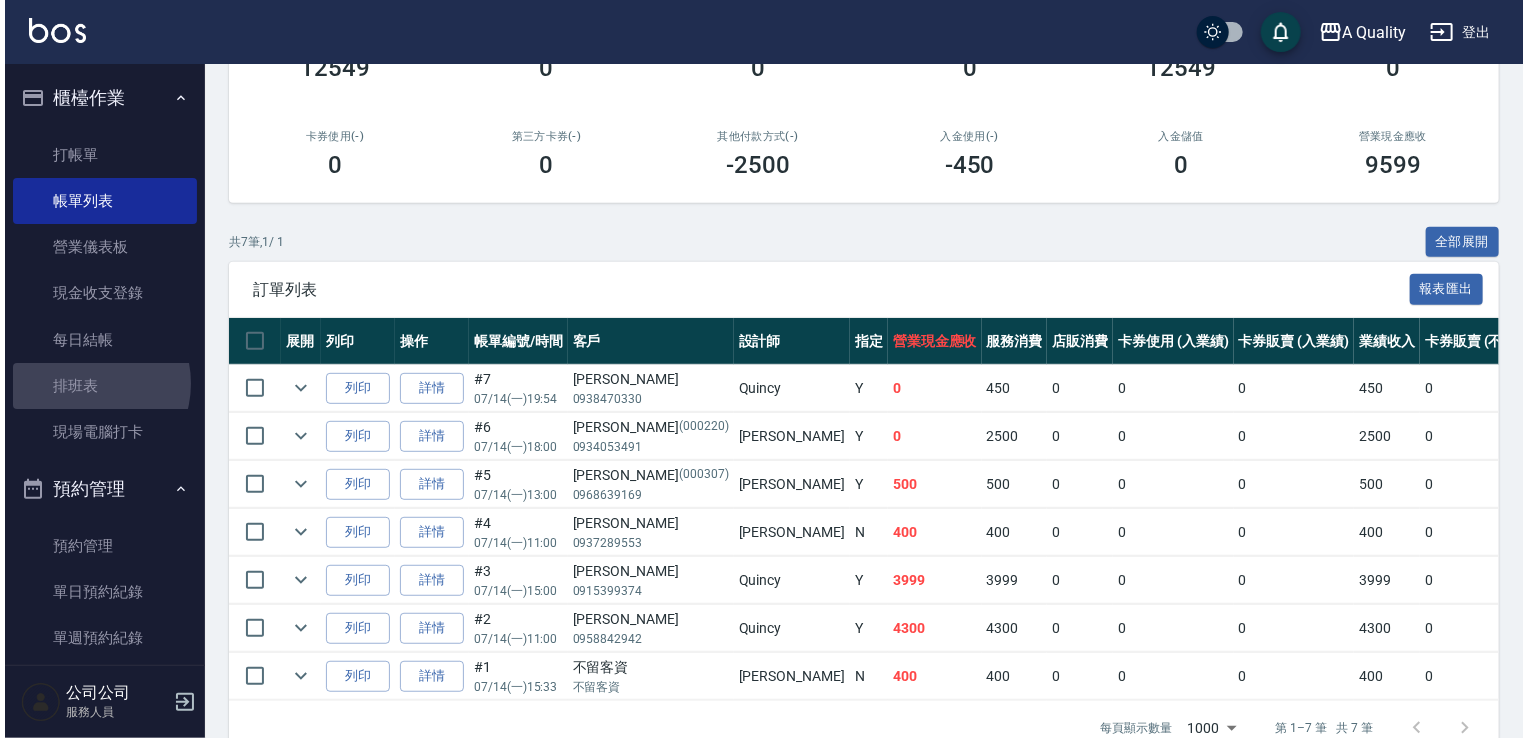 scroll, scrollTop: 0, scrollLeft: 0, axis: both 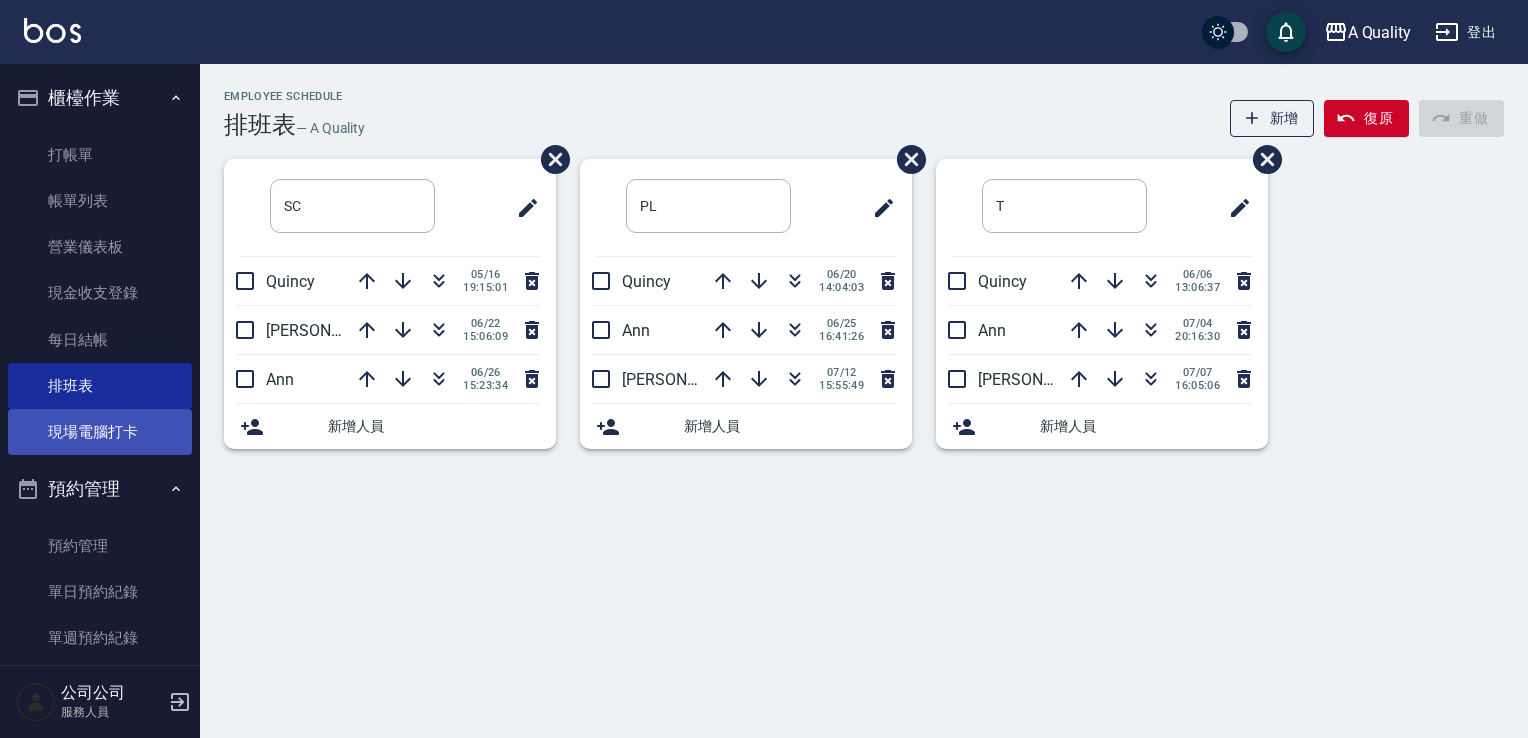 click on "現場電腦打卡" at bounding box center (100, 432) 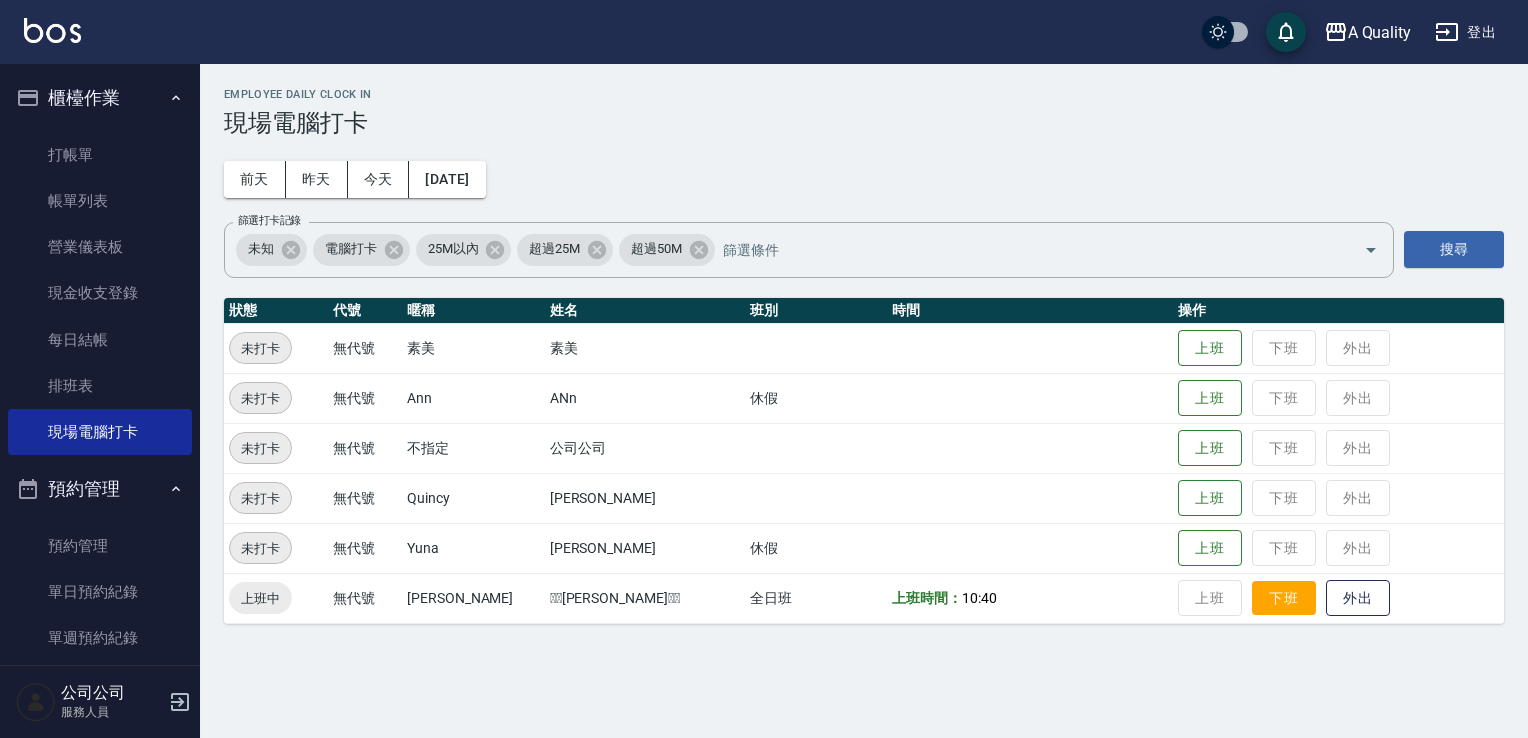 click on "下班" at bounding box center (1284, 598) 